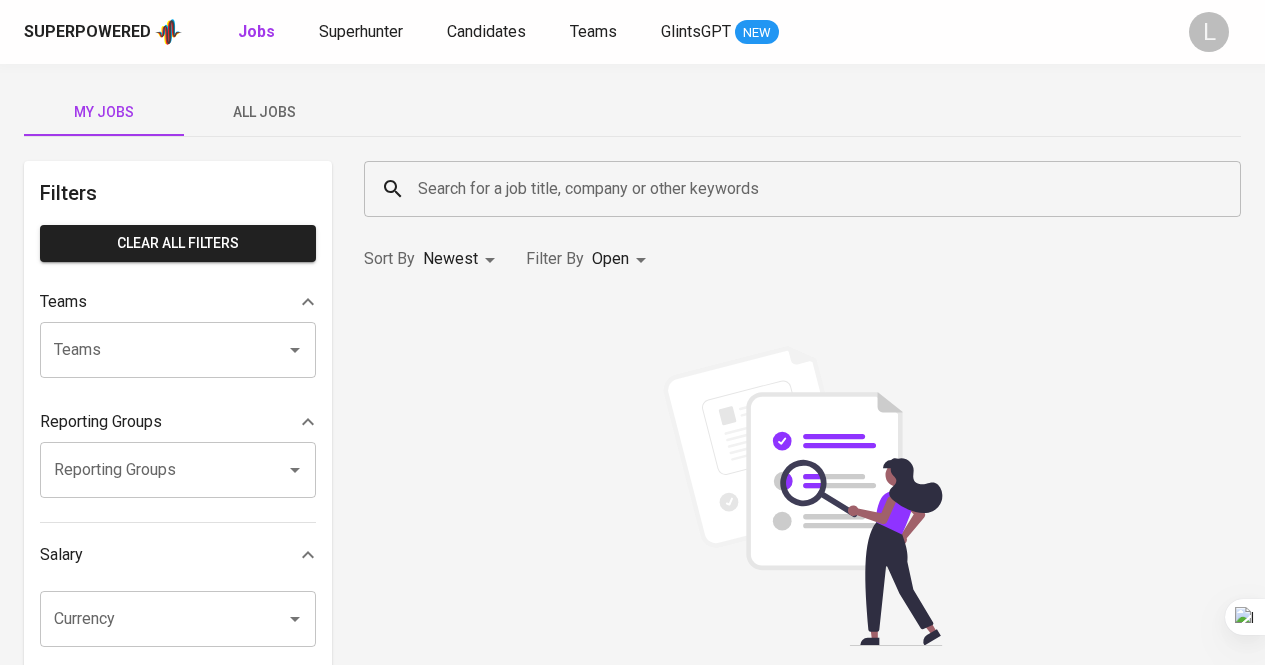 scroll, scrollTop: 0, scrollLeft: 0, axis: both 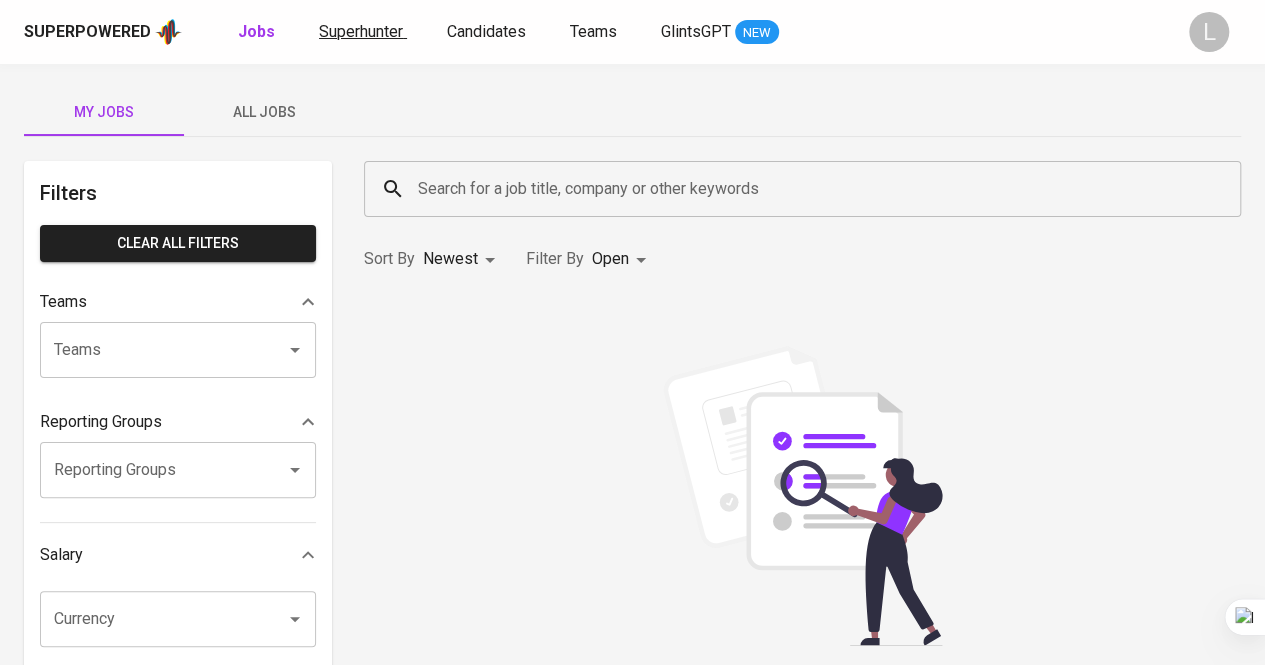 click on "Superhunter" at bounding box center (363, 32) 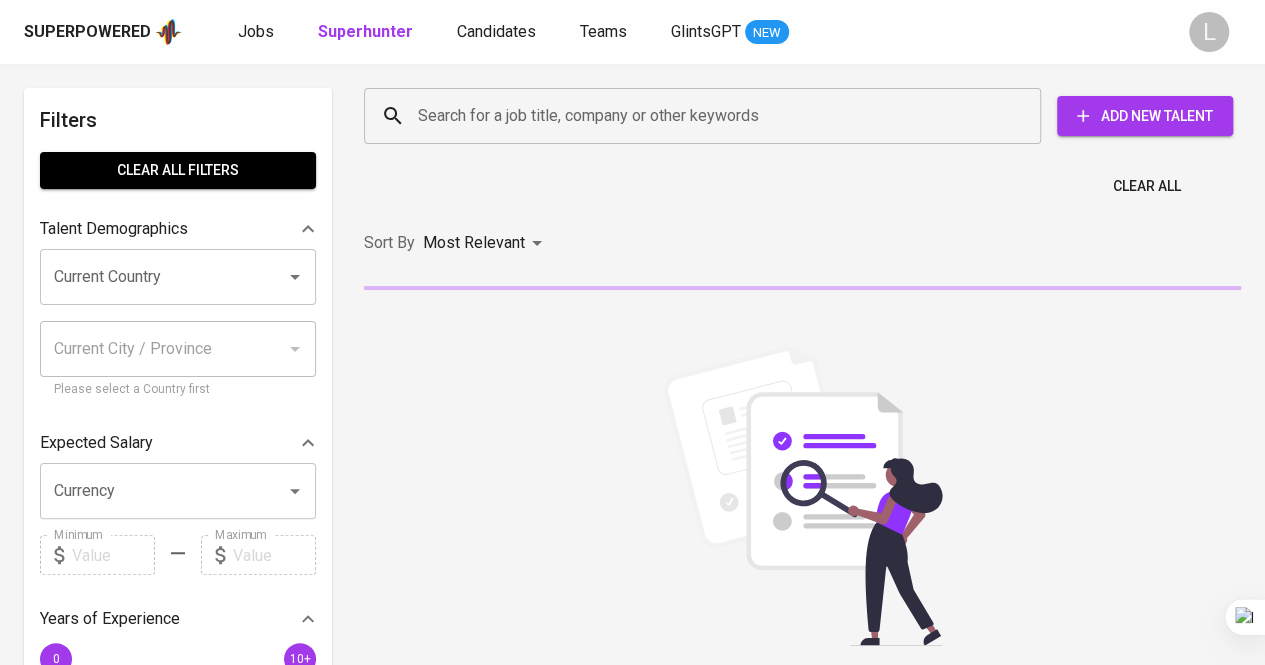 click on "Search for a job title, company or other keywords" at bounding box center (707, 116) 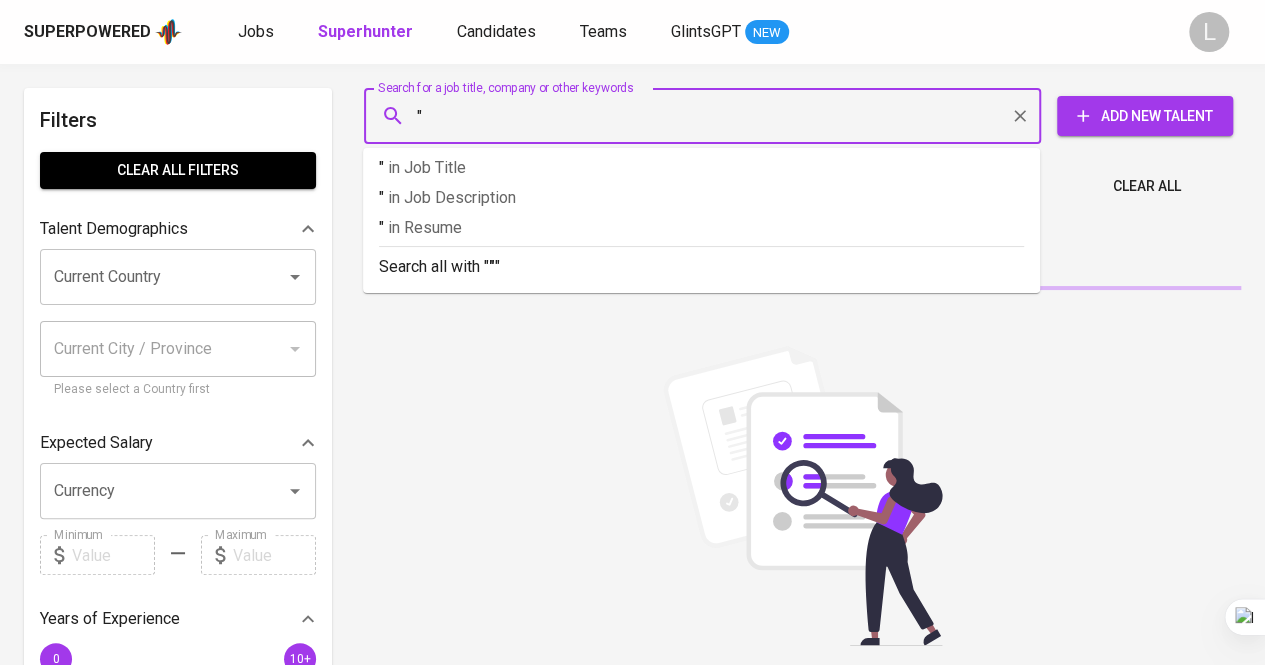 paste on "[FIRST] [LAST]" 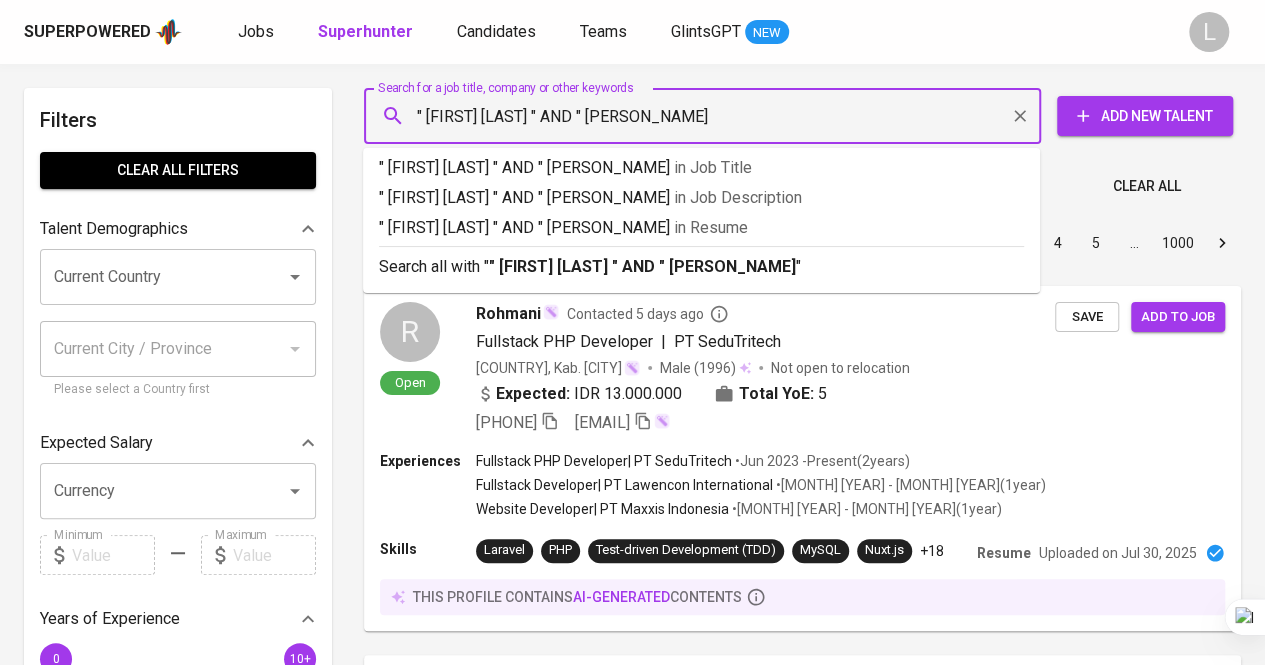 type on "" [FIRST] [LAST] " AND " [PERSON_NAME] "" 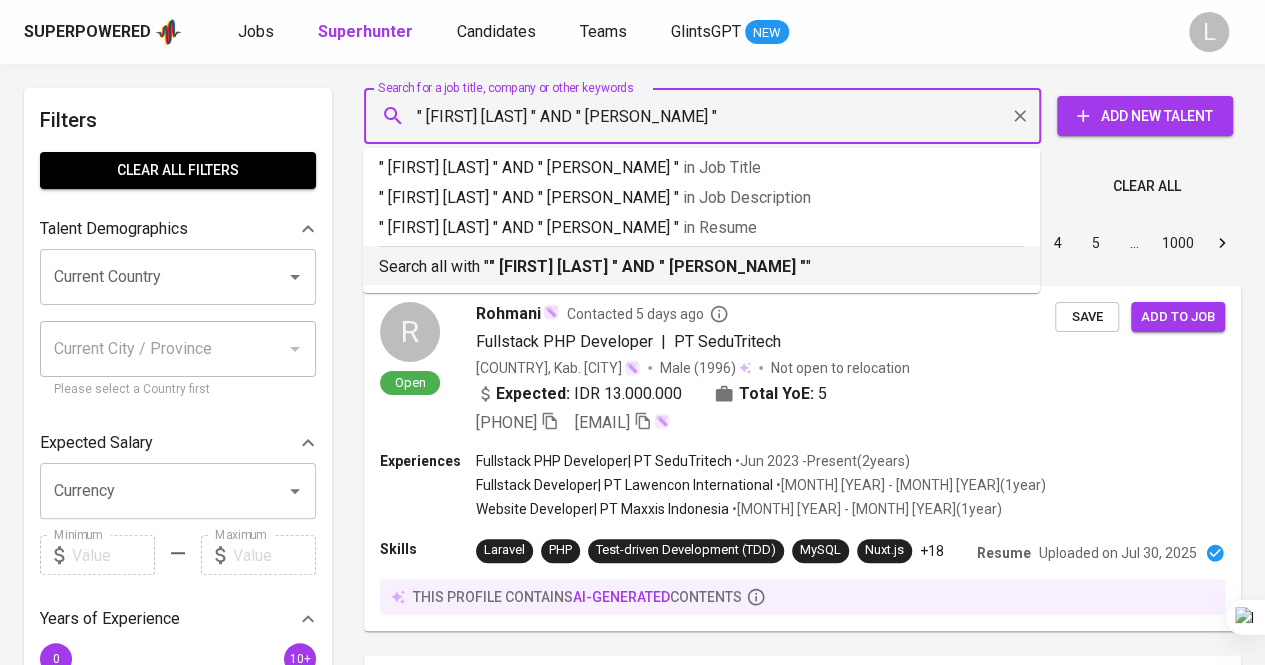 click on "Search all with " [FIRST] [LAST] " AND " [PERSON_NAME] "" at bounding box center [701, 267] 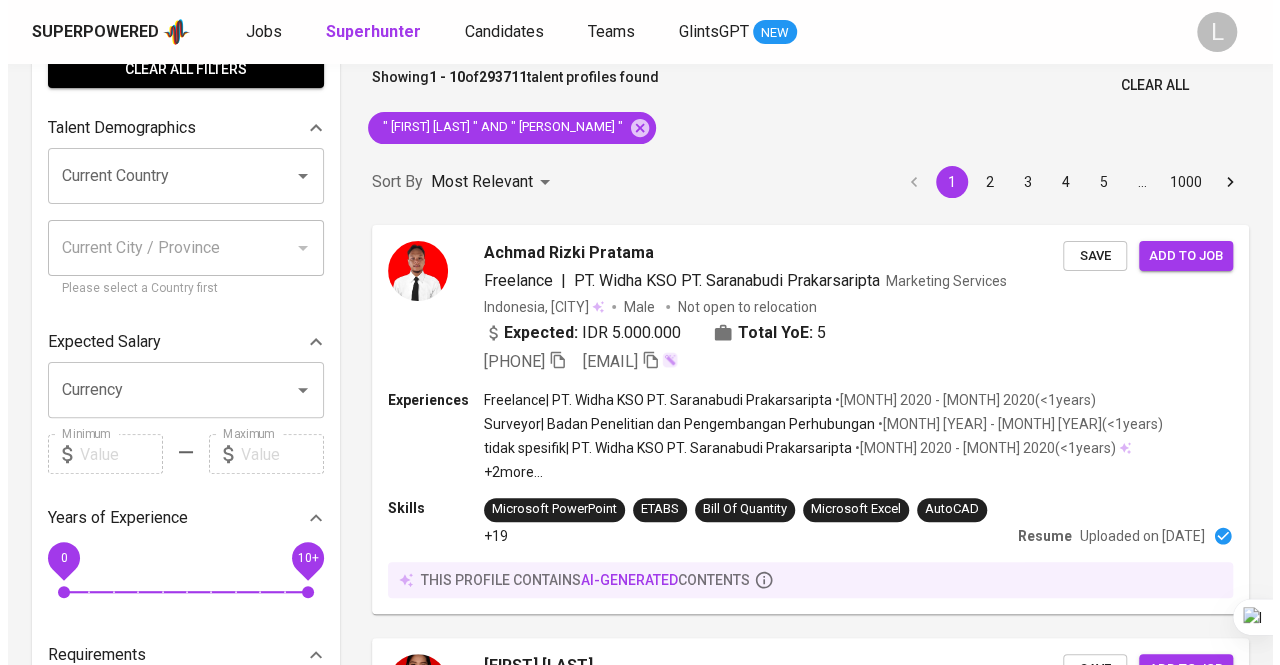 scroll, scrollTop: 107, scrollLeft: 0, axis: vertical 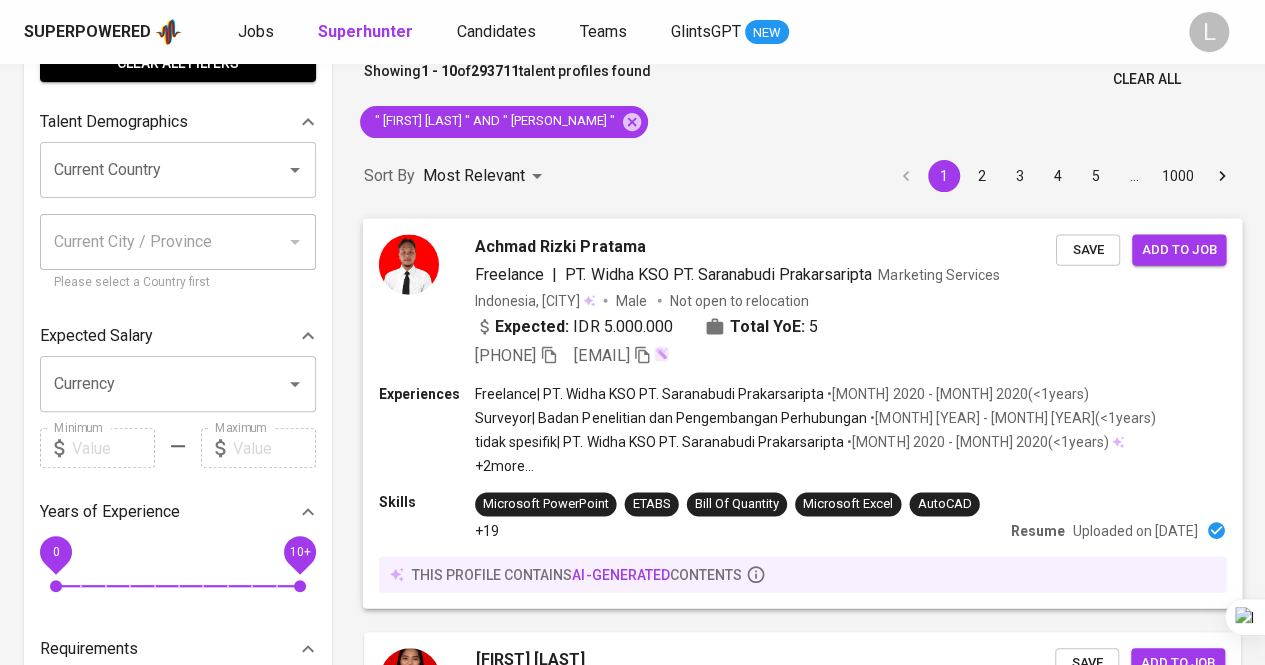 type 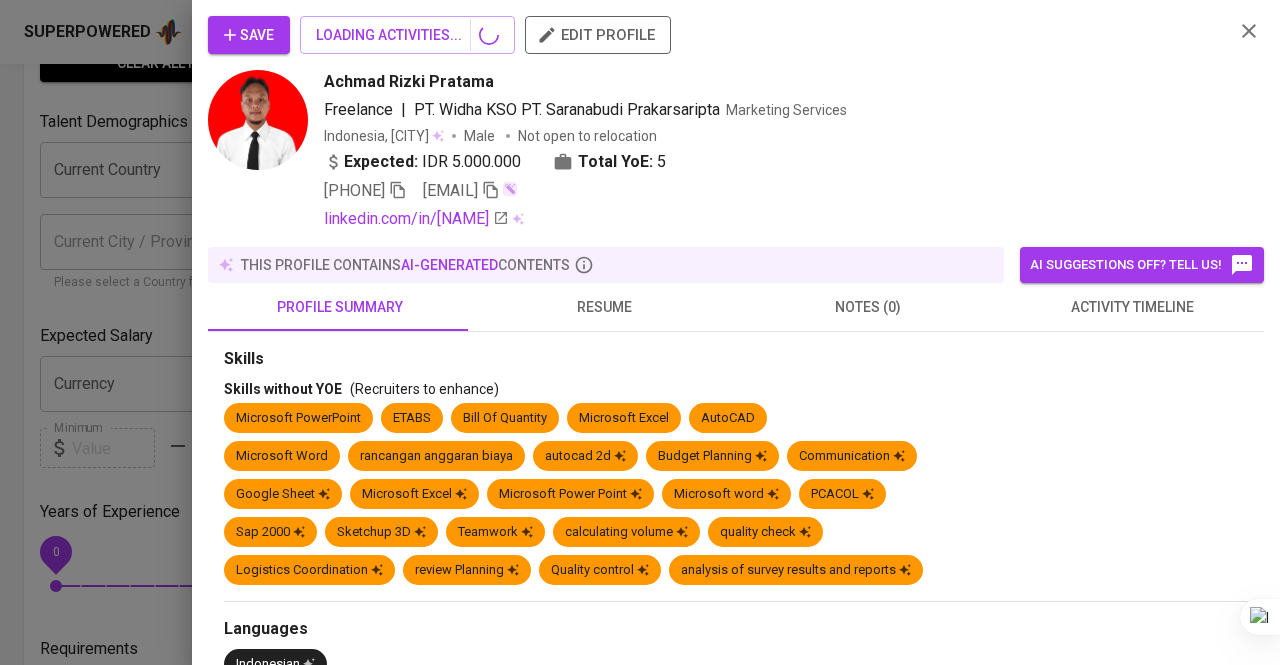 click on "Save LOADING ACTIVITIES...   edit profile [NAME] Freelance | PT. Widha KSO PT. Saranabudi Prakarsaripta Marketing Services Indonesia, [CITY] Male   Not open to relocation Expected:   IDR 5.000.000 Total YoE:   5 [PHONE]   [EMAIL]   linkedin.com/in/[NAME] this profile contains  AI-generated  contents AI suggestions off? Tell us! profile summary resume notes (0) activity timeline Skills Skills without YOE (Recruiters to enhance) Microsoft PowerPoint ETABS Bill Of Quantity Microsoft Excel AutoCAD Microsoft Word rancangan anggaran biaya autocad 2d Budget Planning Communication Google Sheet Microsoft Excel  Microsoft Power Point Microsoft word  PCACOL Sap 2000 Sketchup 3D Teamwork  calculating volume quality check Logistics Coordination review Planning Quality control analysis of survey results and reports Languages Indonesian About Me  (Non-editable data from old database) No data found. Experiences Freelance Jun 2020 - Oct 2020   <1" at bounding box center [736, 982] 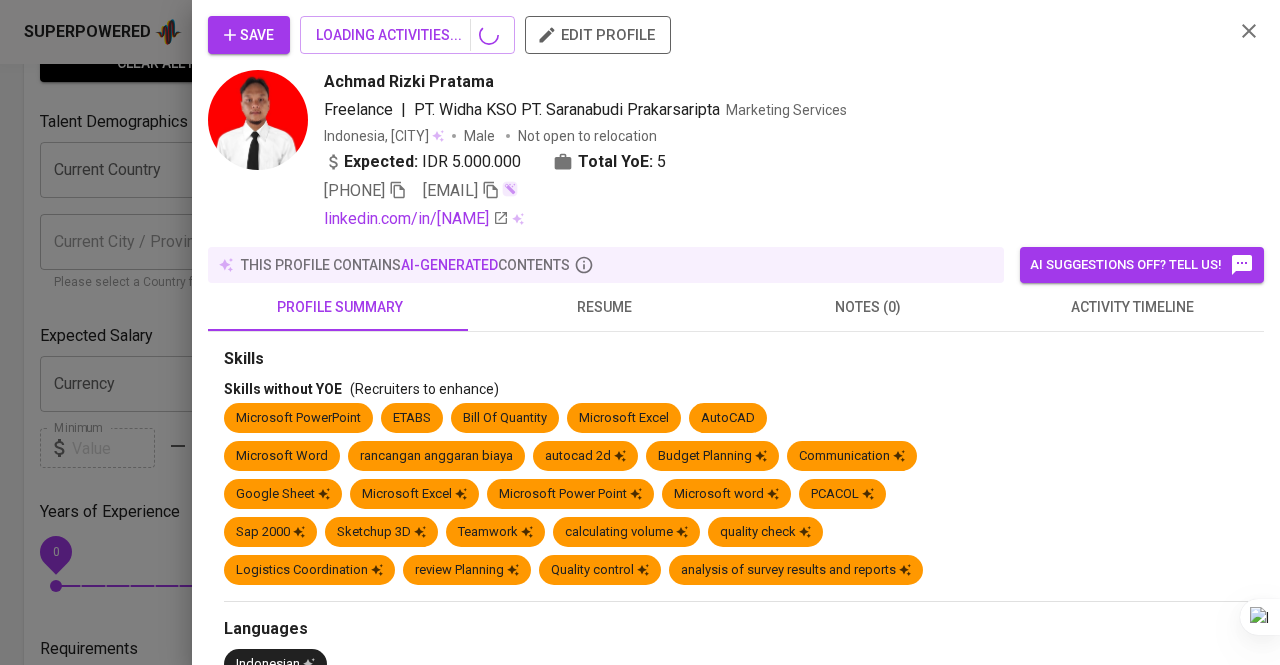 click on "resume" at bounding box center [604, 307] 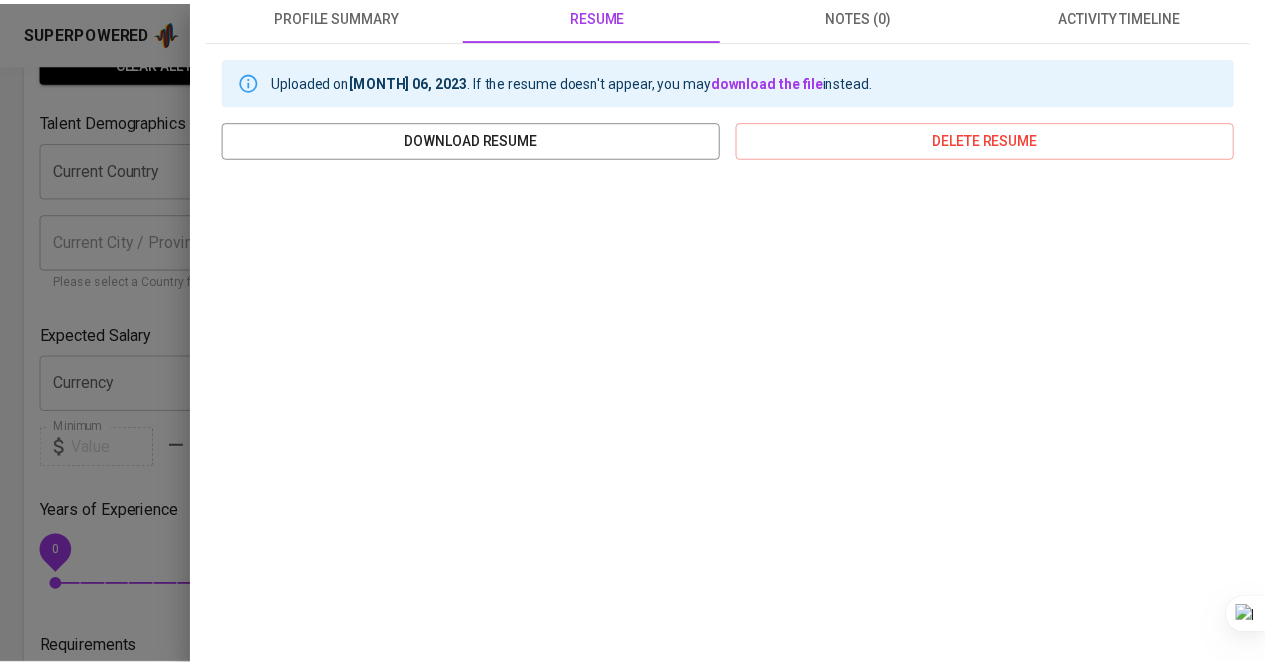 scroll, scrollTop: 294, scrollLeft: 0, axis: vertical 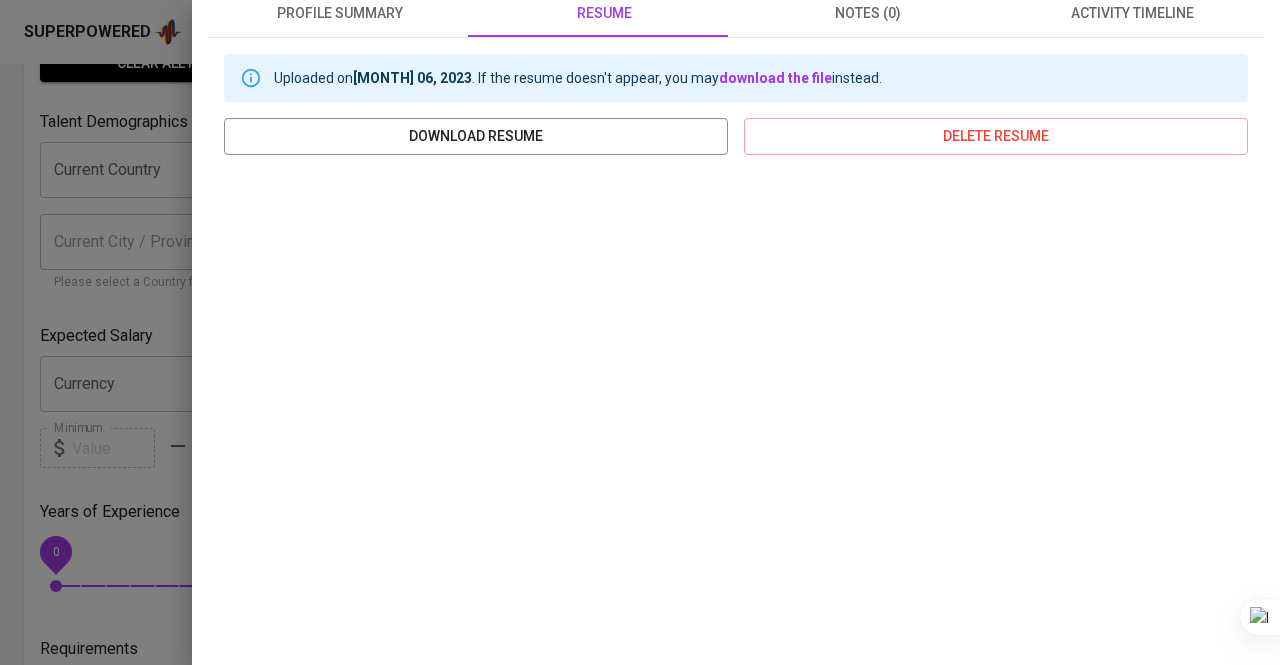 click at bounding box center (640, 332) 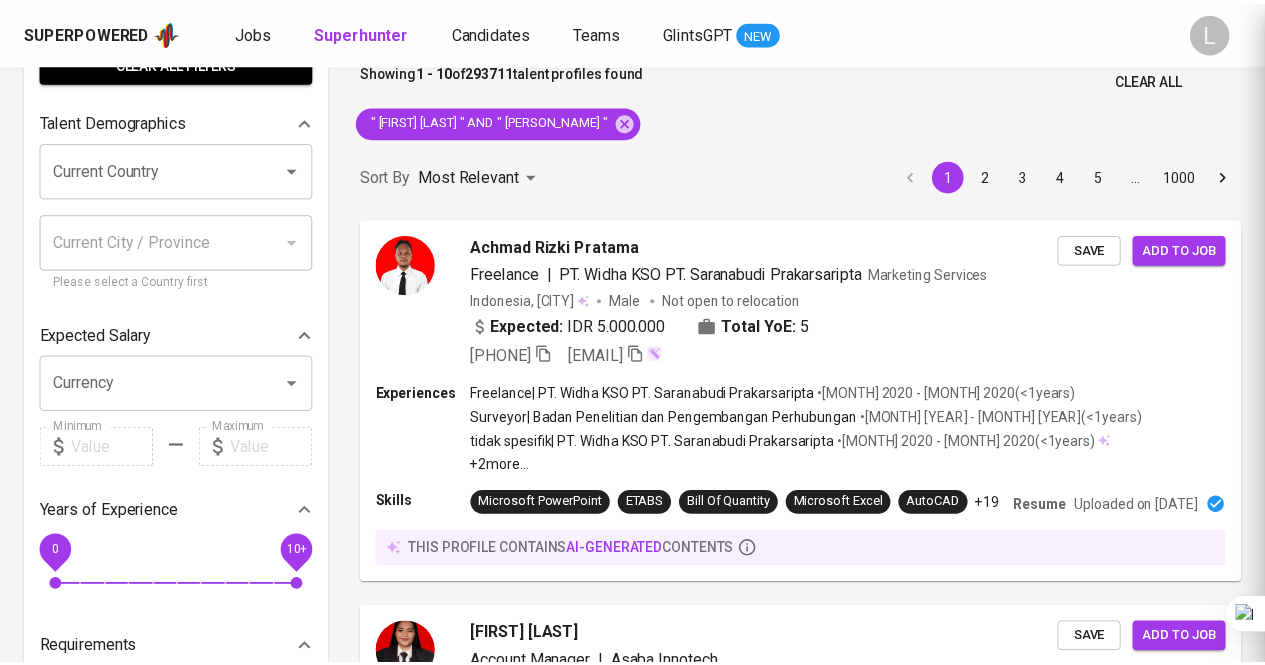 scroll, scrollTop: 0, scrollLeft: 0, axis: both 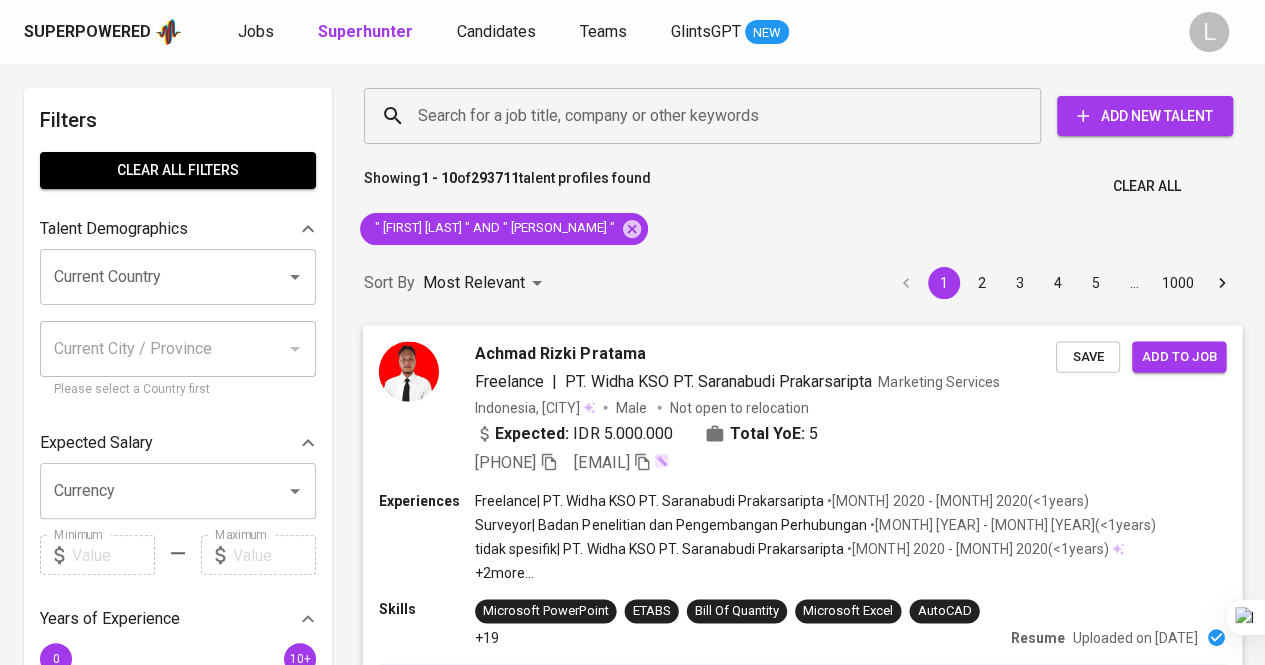 click at bounding box center (409, 371) 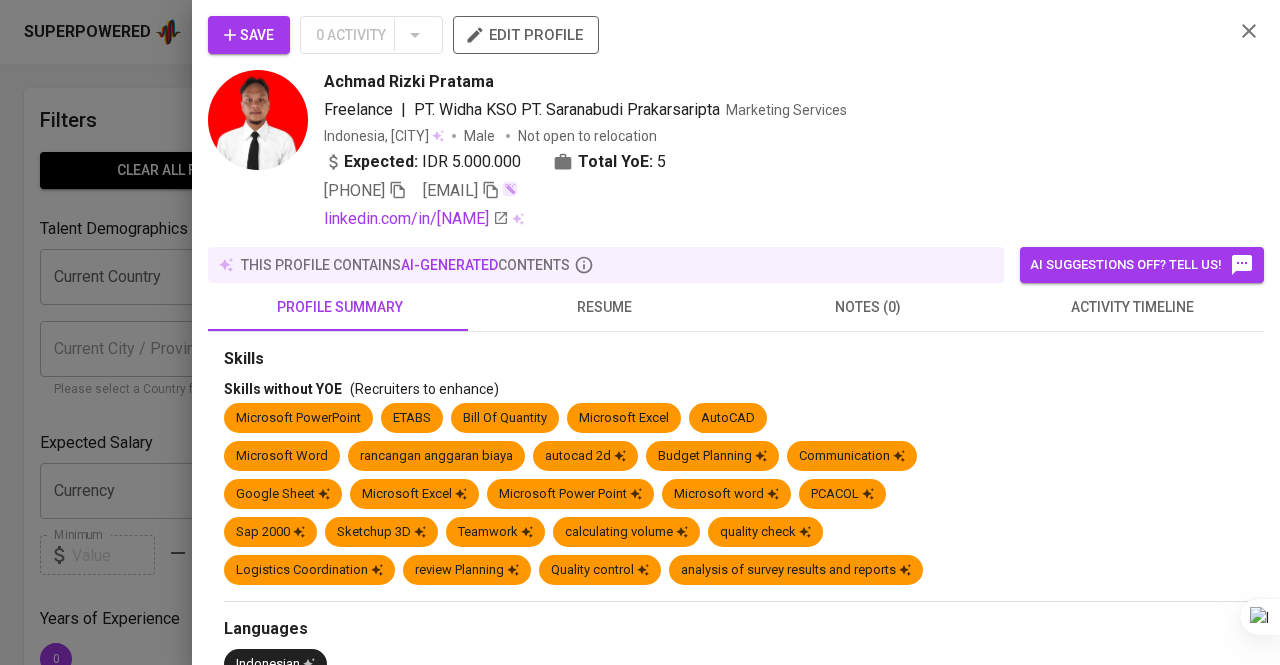 click at bounding box center (640, 332) 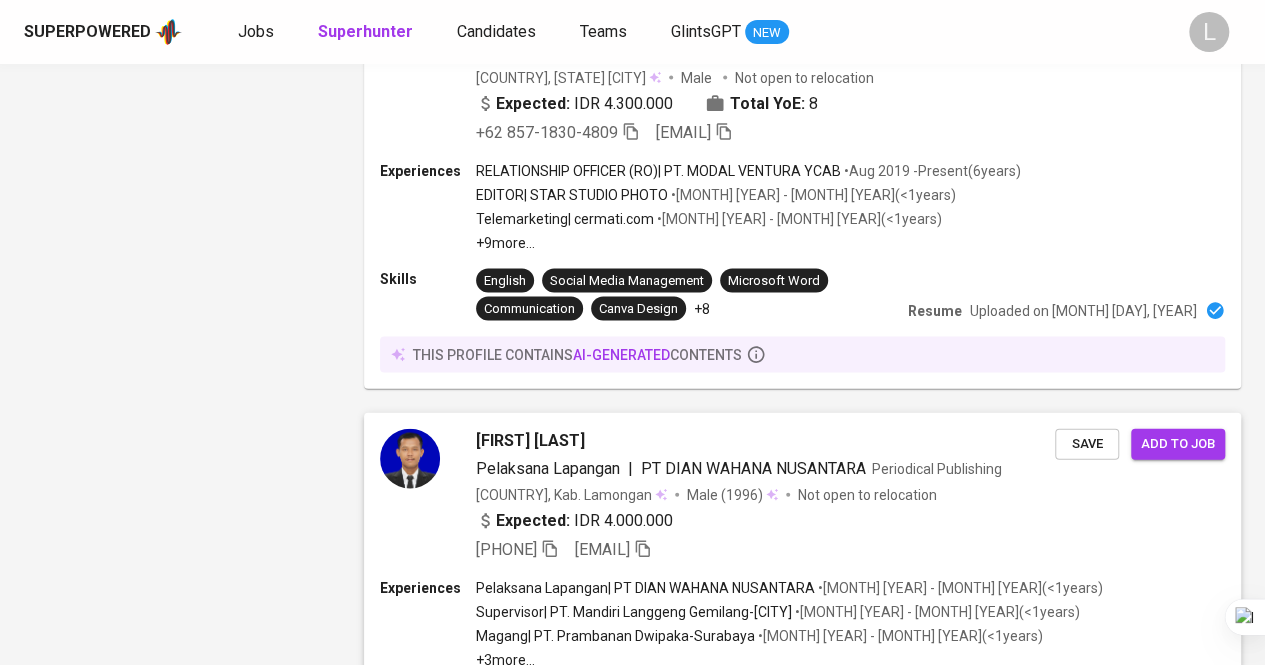 scroll, scrollTop: 2126, scrollLeft: 0, axis: vertical 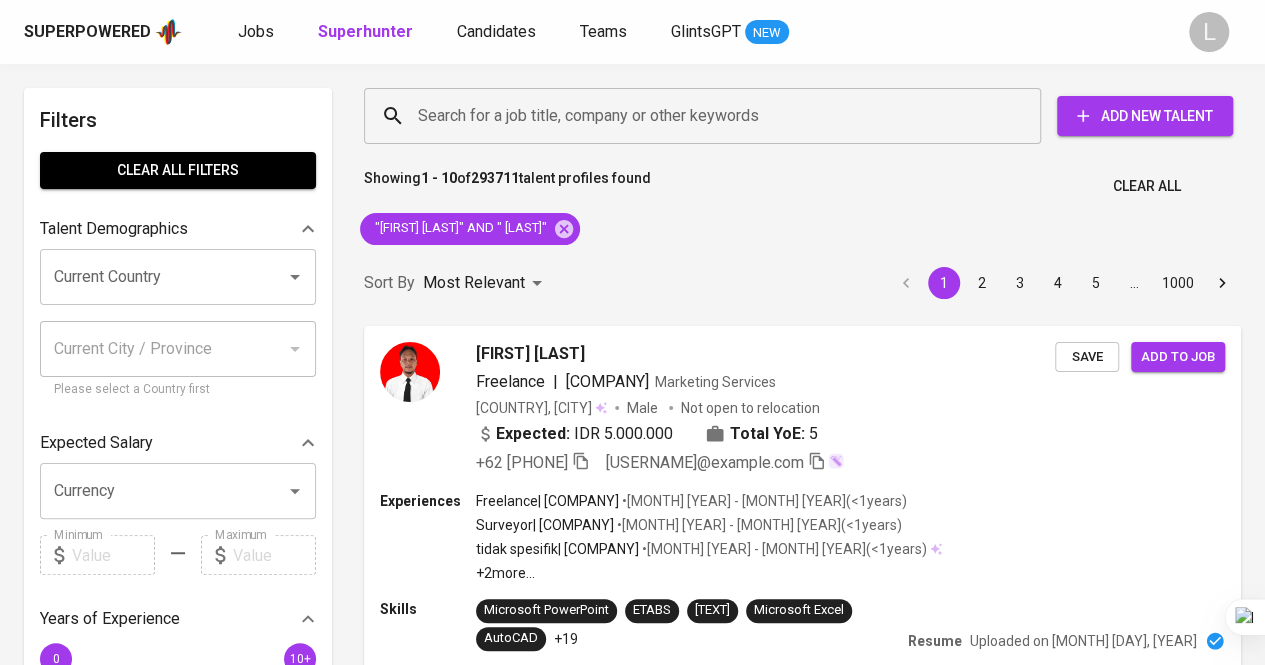 click on "Search for a job title, company or other keywords Search for a job title, company or other keywords Add New Talent" at bounding box center [798, 116] 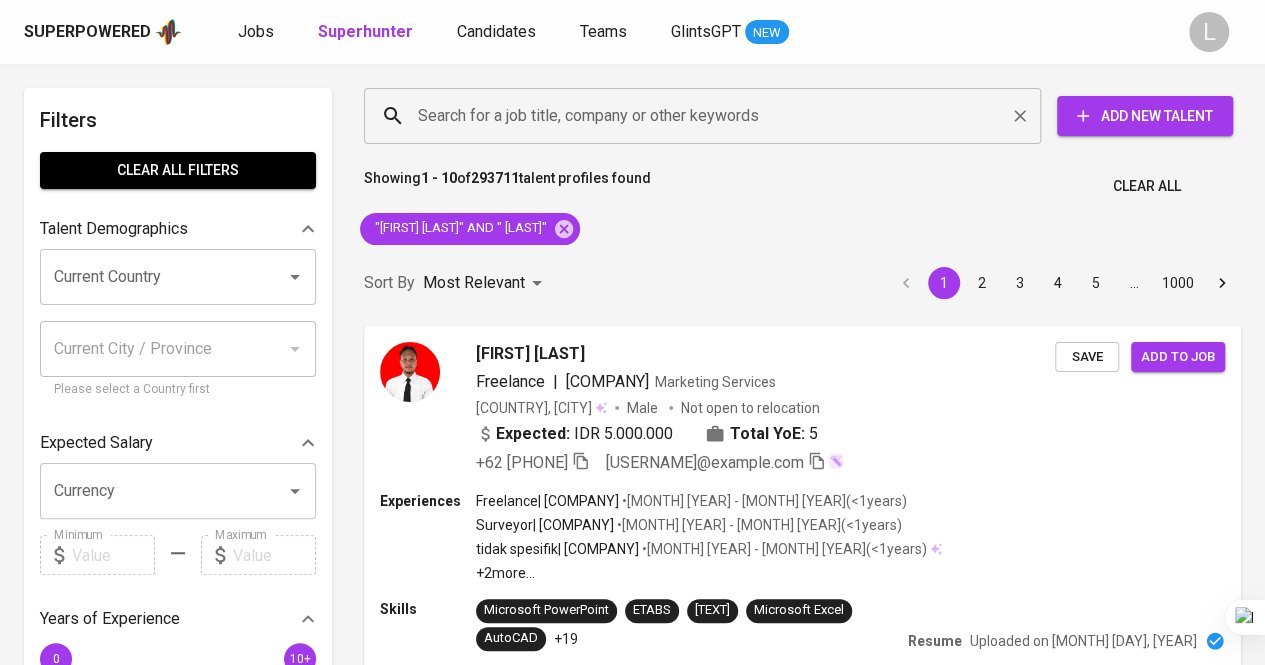 drag, startPoint x: 513, startPoint y: 149, endPoint x: 531, endPoint y: 91, distance: 60.728905 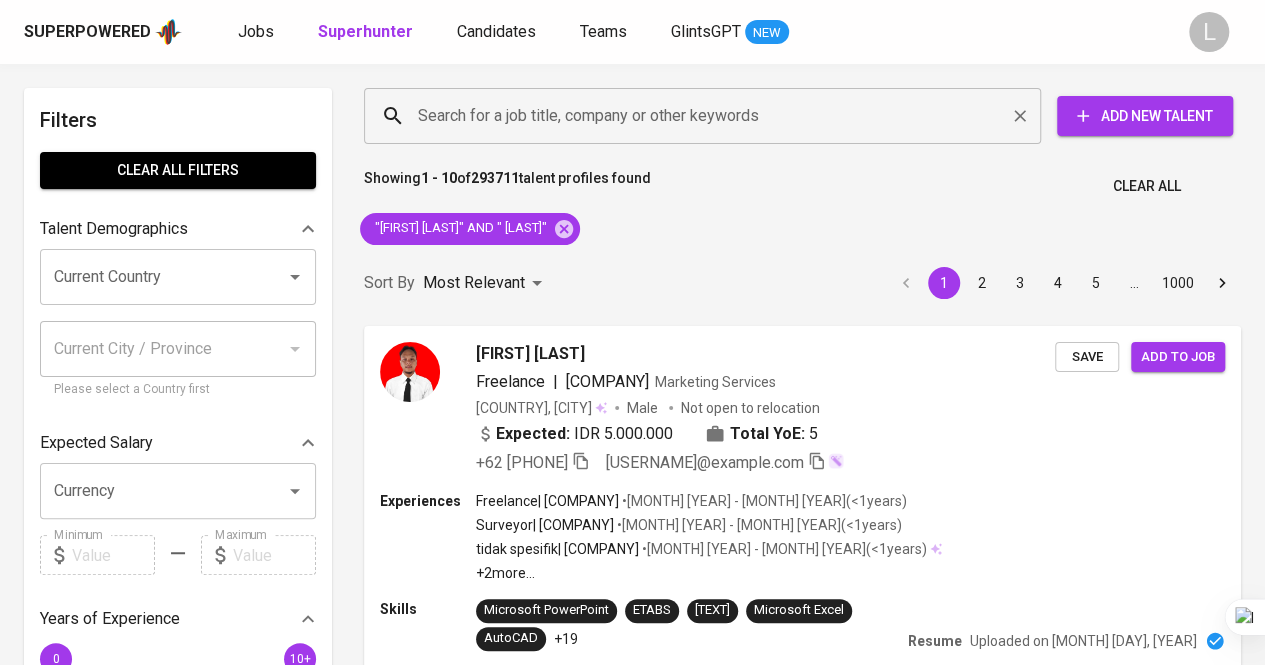 click on "Search for a job title, company or other keywords Search for a job title, company or other keywords Add New Talent" at bounding box center [798, 116] 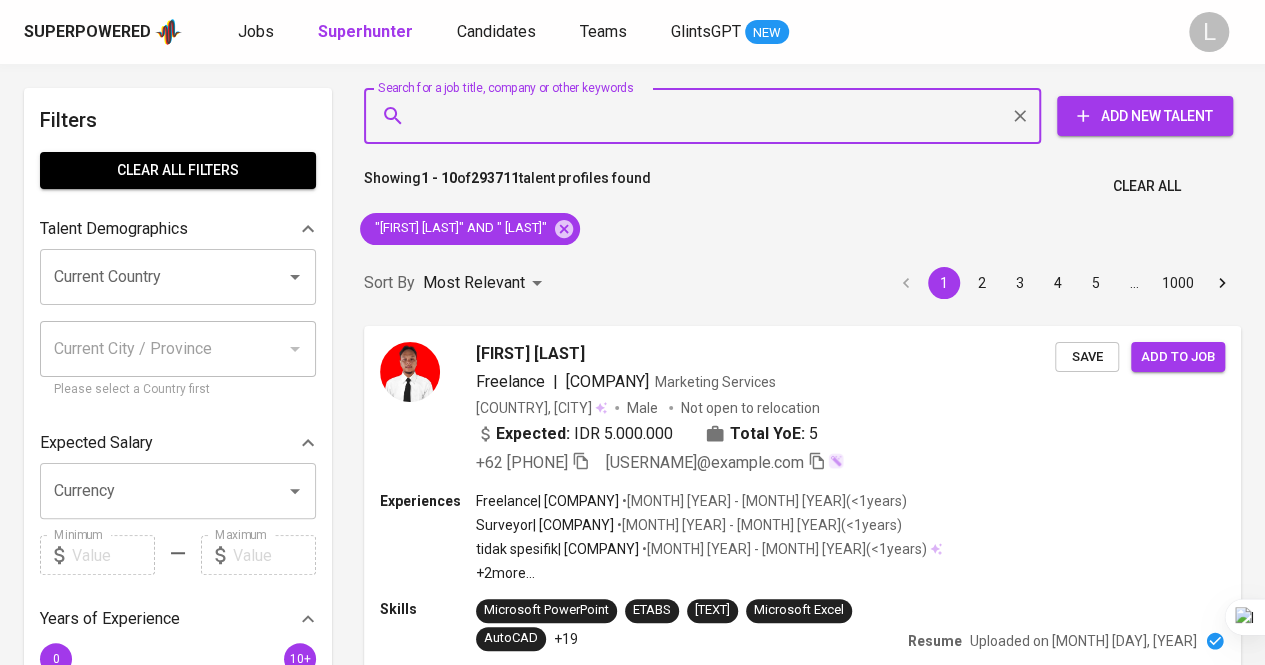 paste on "anjelicaayangg@gmail.com" 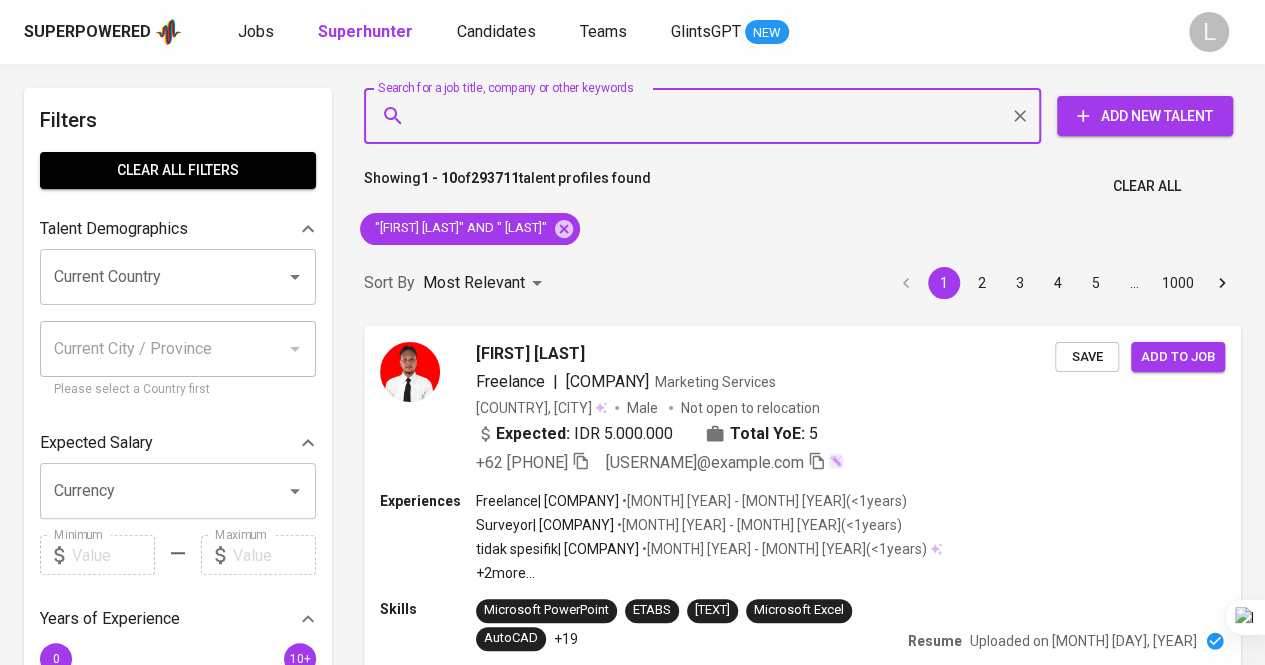 type on "anjelicaayangg@gmail.com" 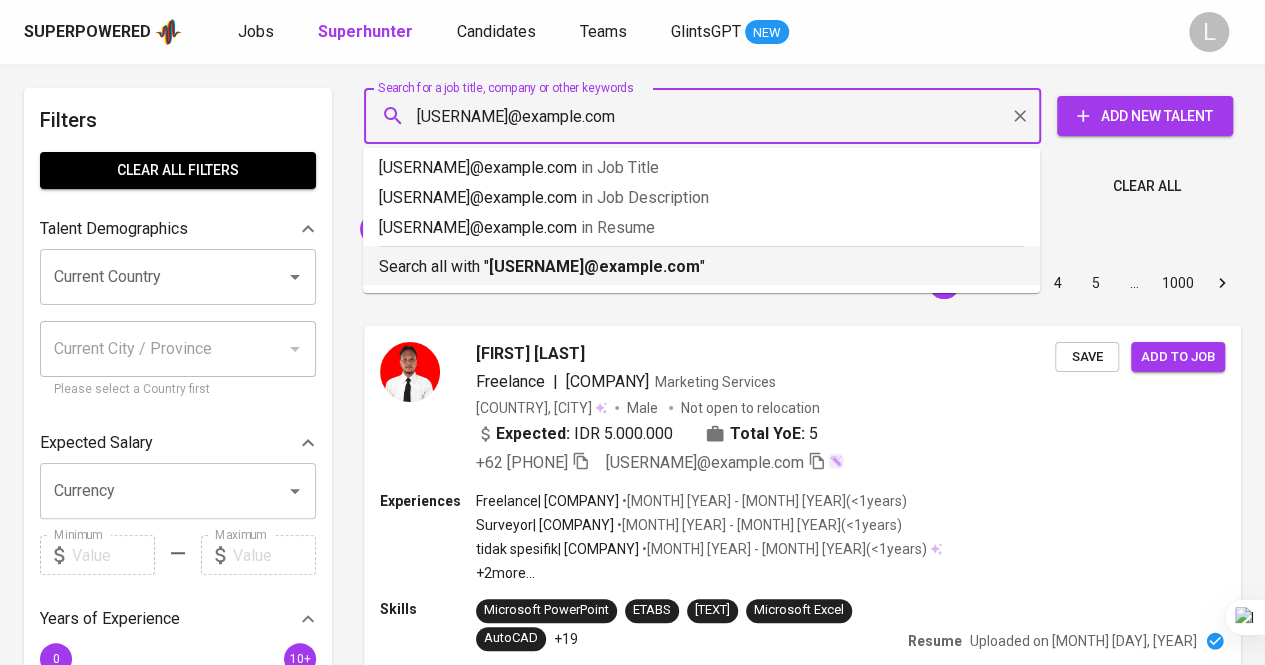 click on "anjelicaayangg@gmail.com" at bounding box center [594, 266] 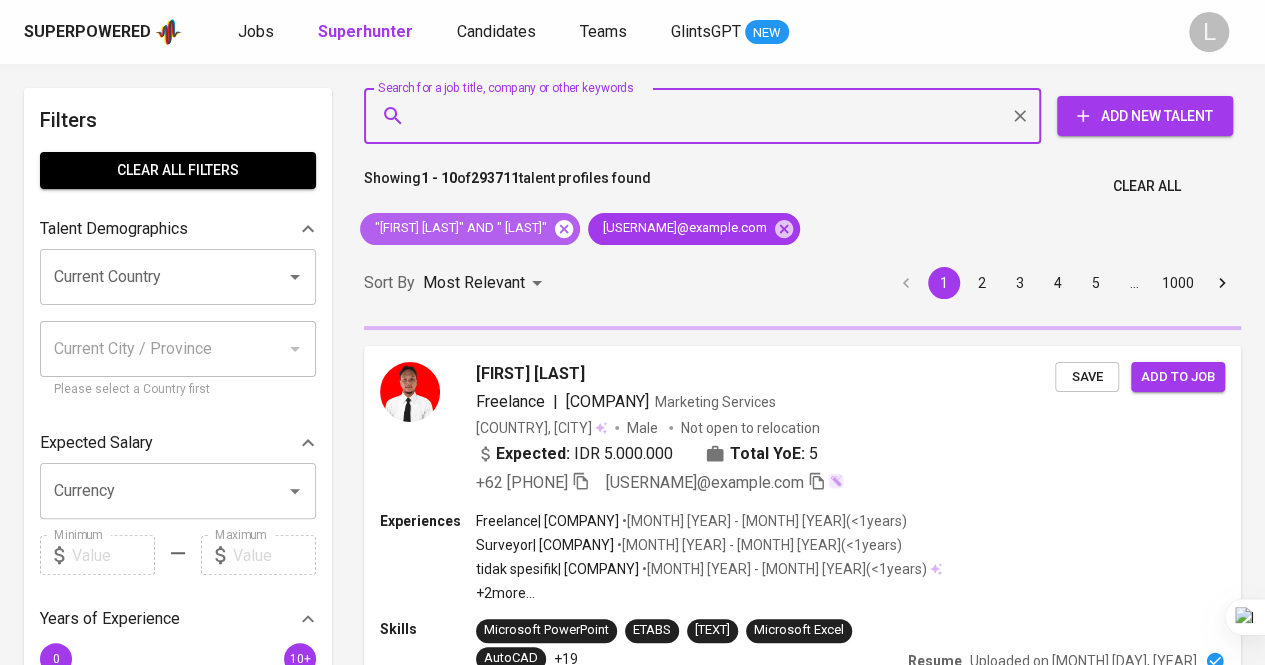 click 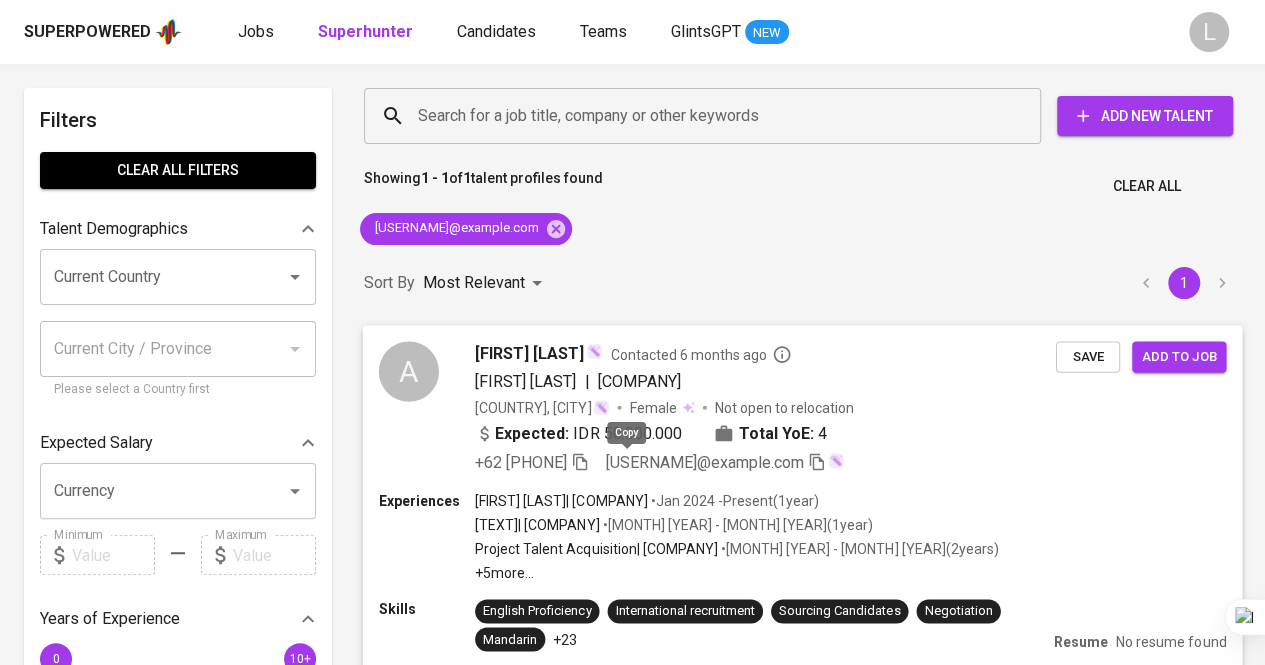 click 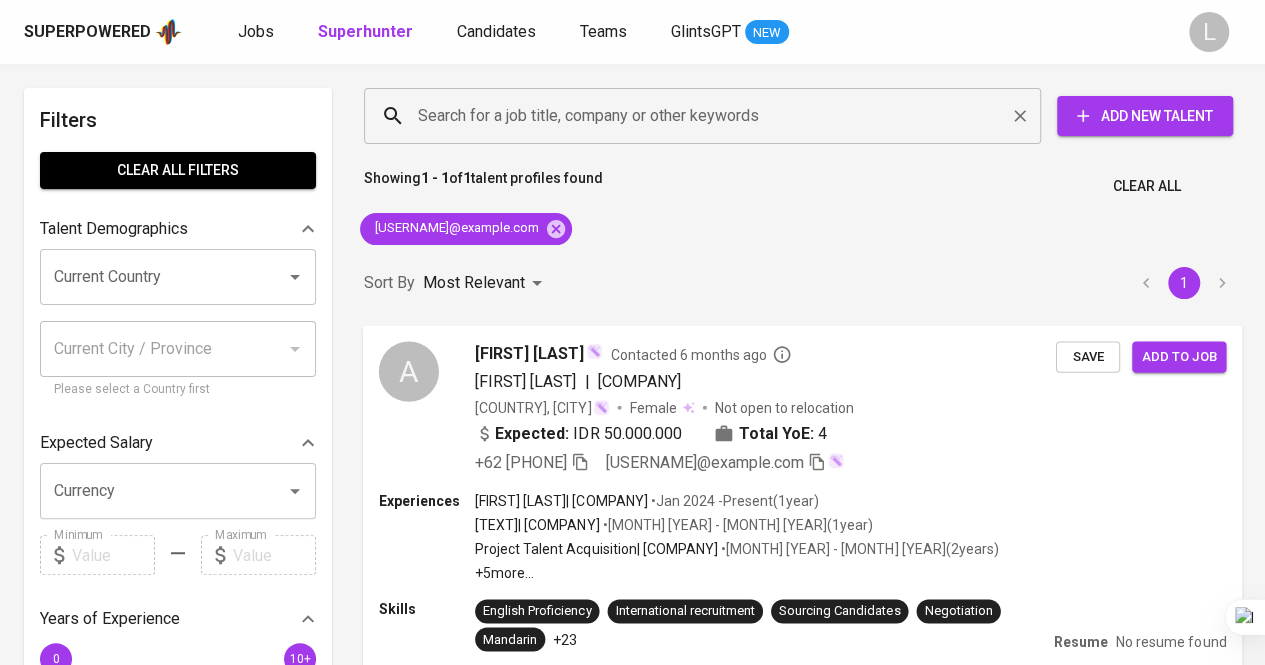 click on "Search for a job title, company or other keywords" at bounding box center [707, 116] 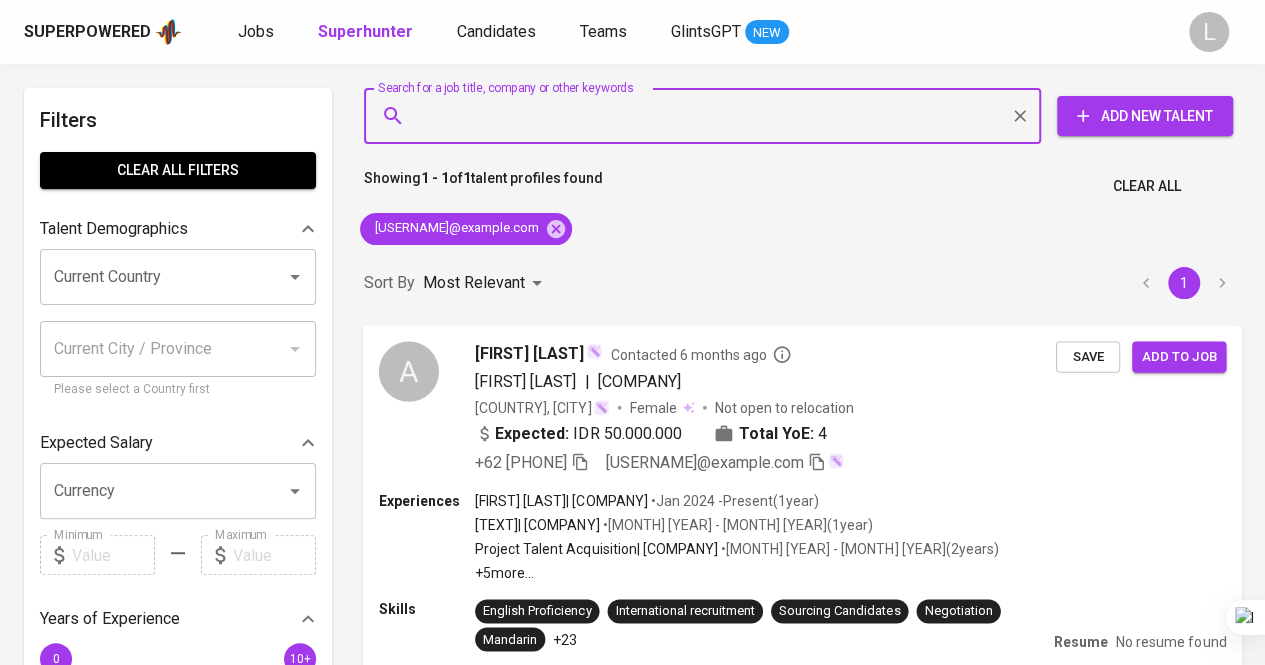paste on "andanisherly@gmail.com" 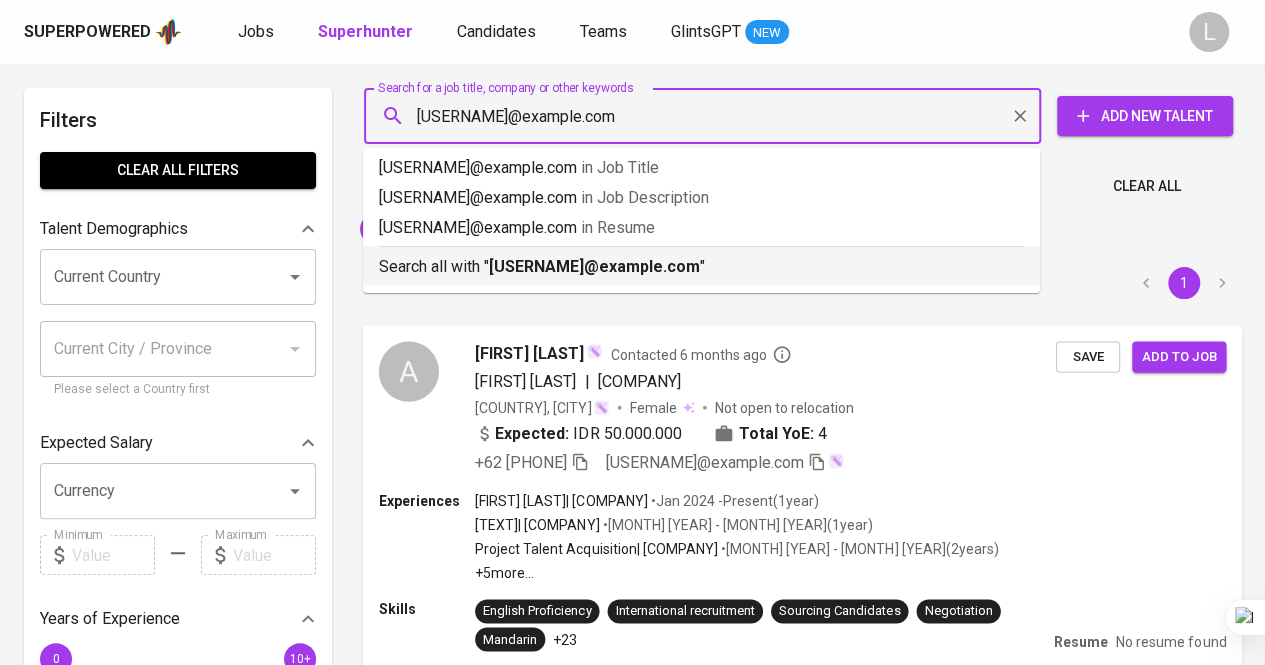 click on "andanisherly@gmail.com" at bounding box center (594, 266) 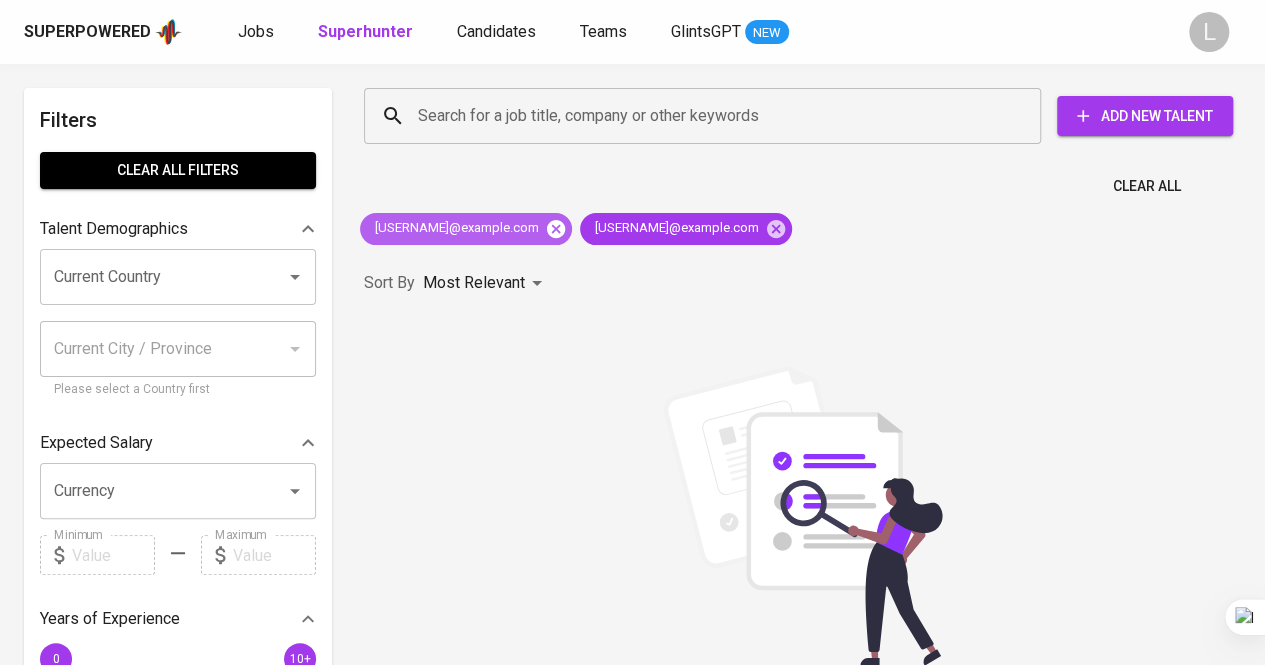 click 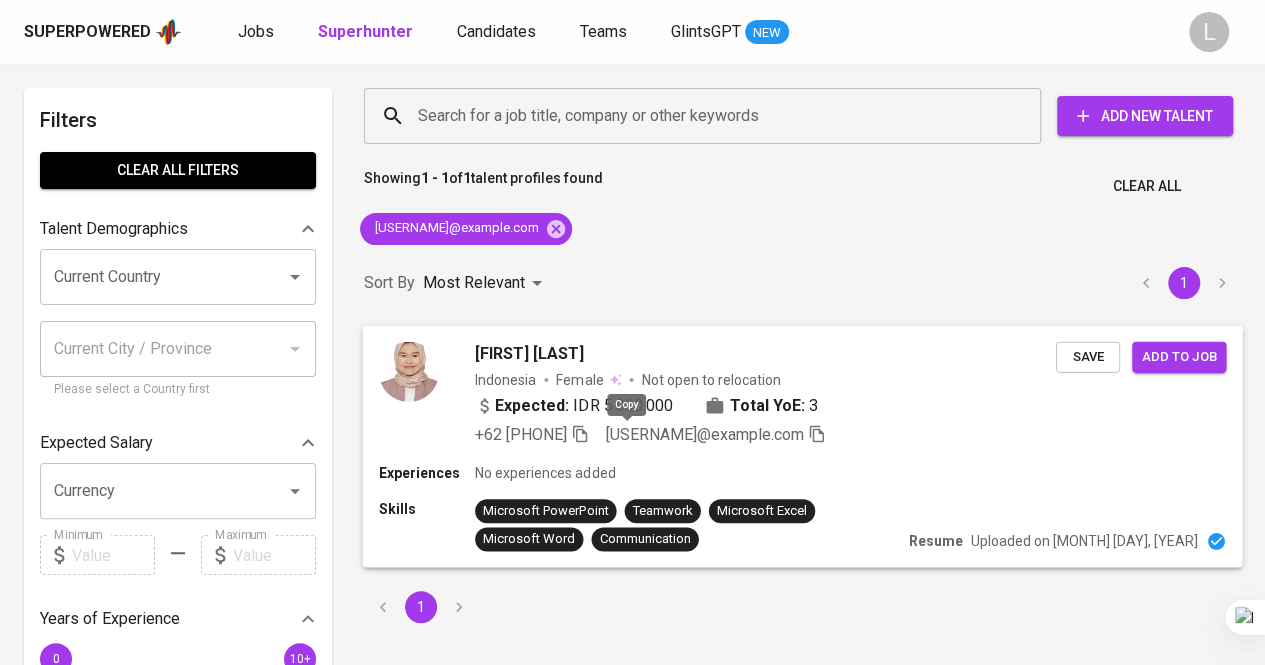 click 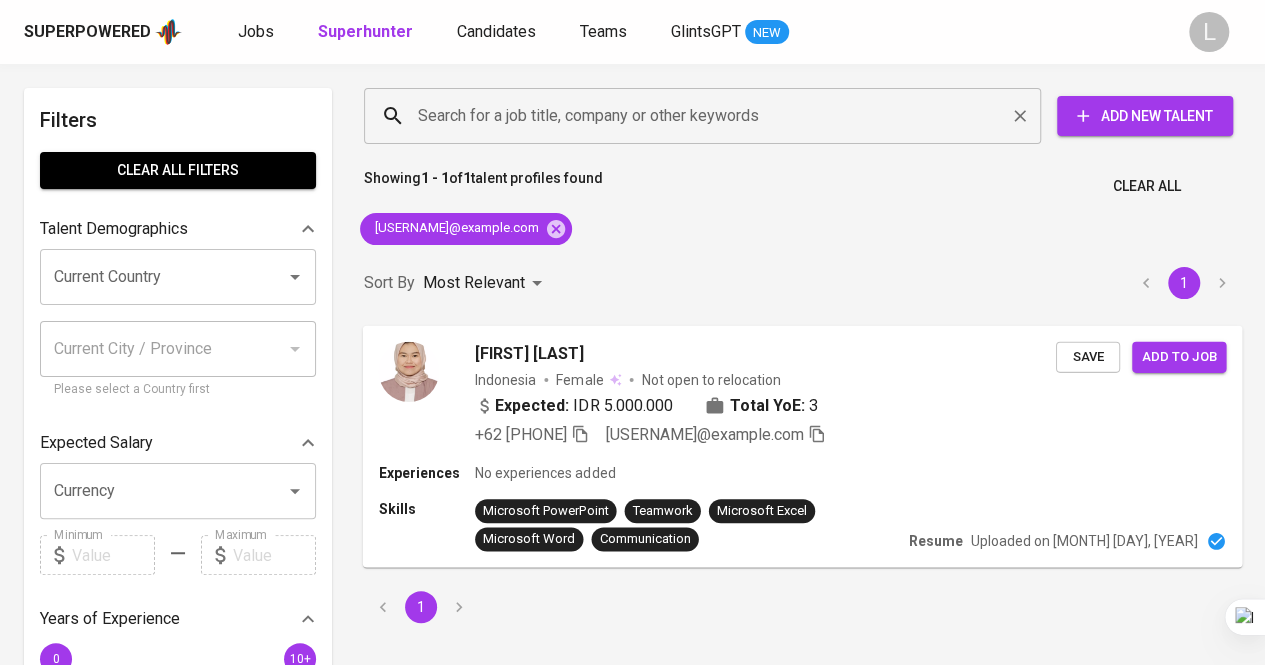 click on "Search for a job title, company or other keywords" at bounding box center [707, 116] 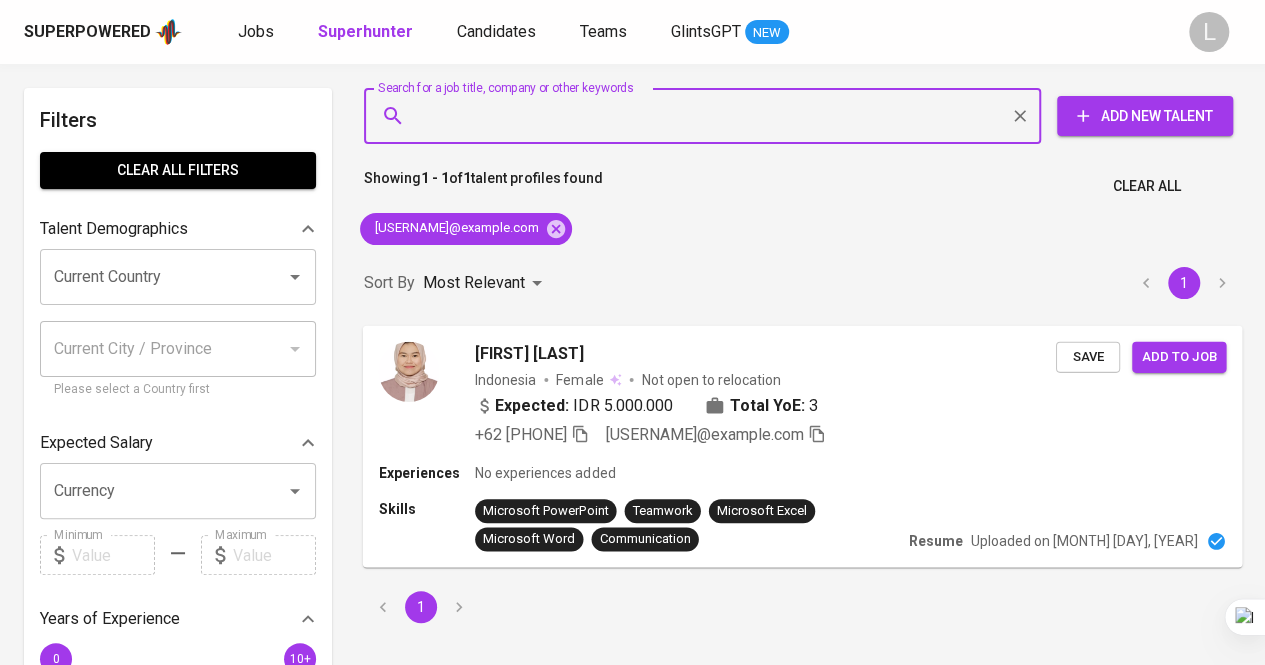 paste on "veronicapudjiastuti@gmail.com" 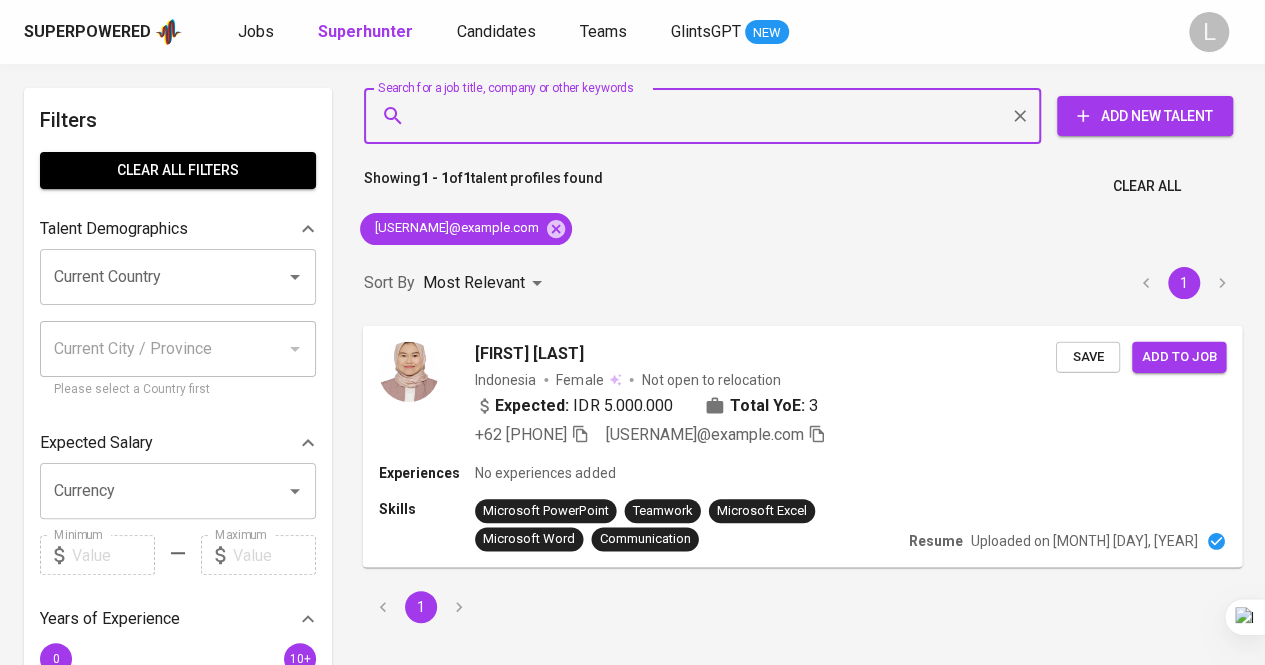 type on "veronicapudjiastuti@gmail.com" 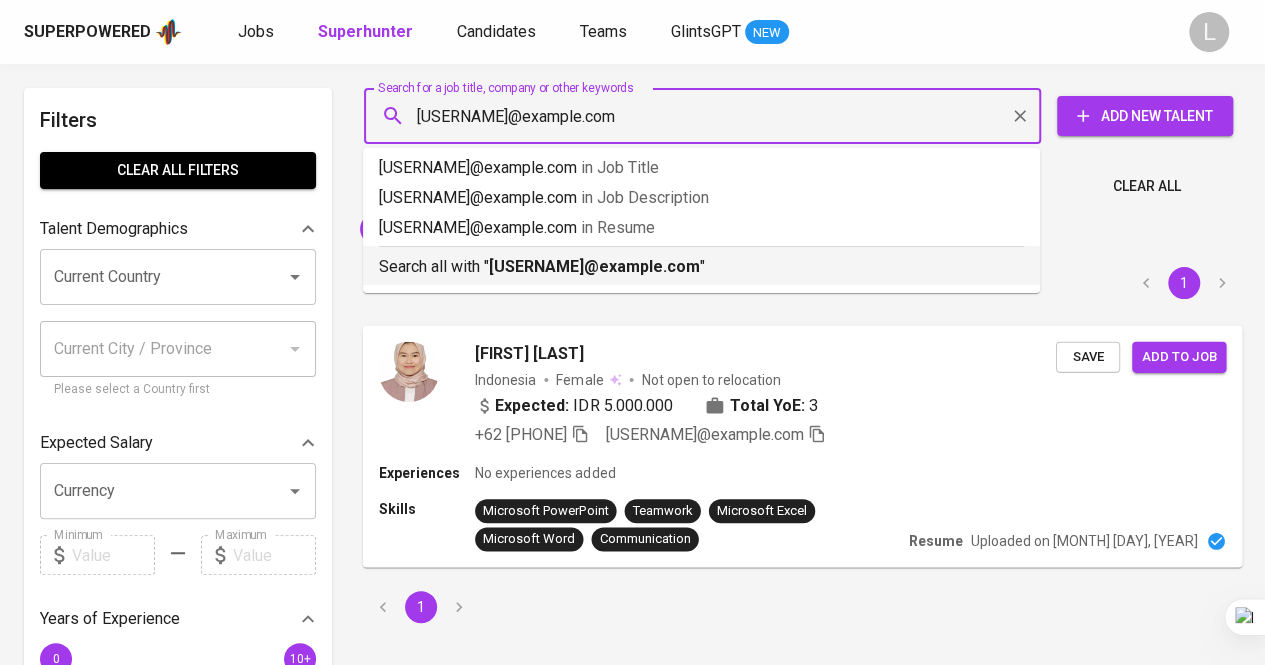 click on "veronicapudjiastuti@gmail.com" at bounding box center (594, 266) 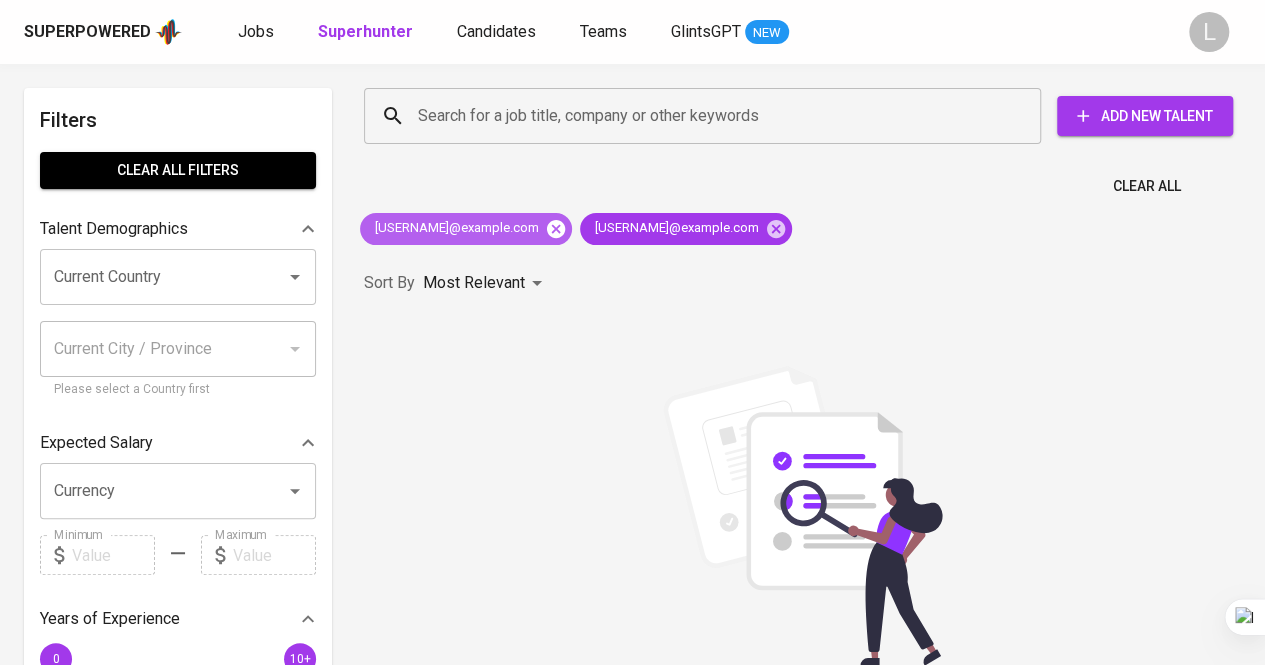 click 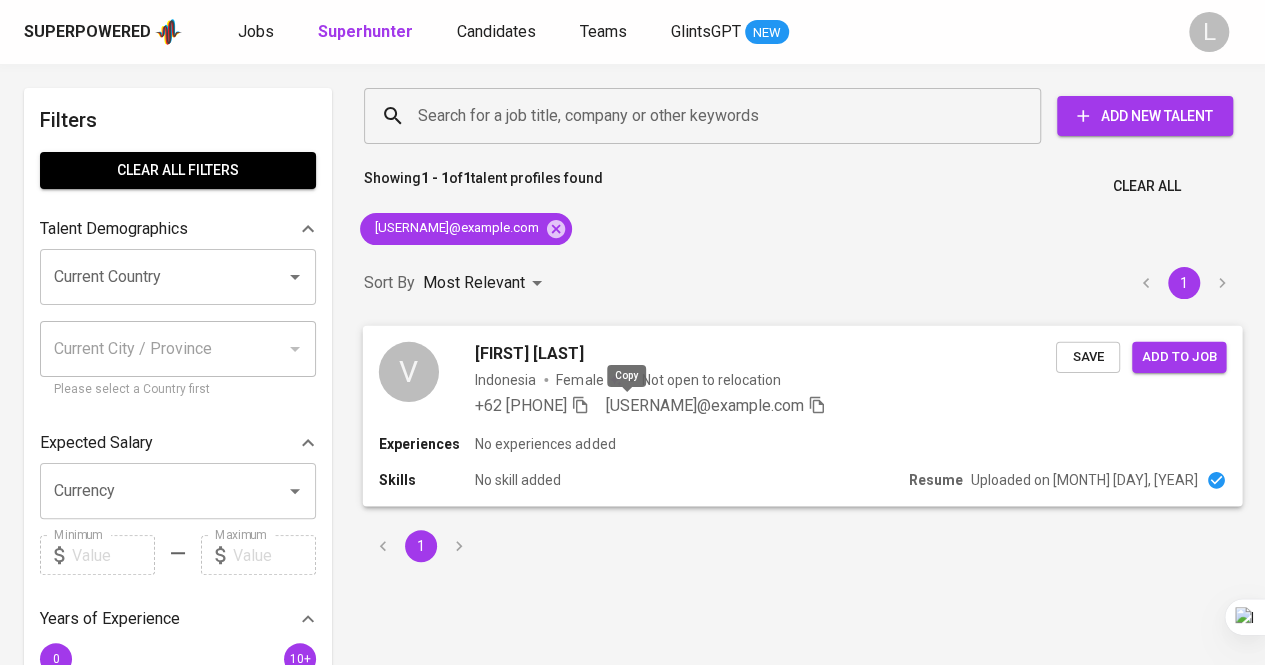 click 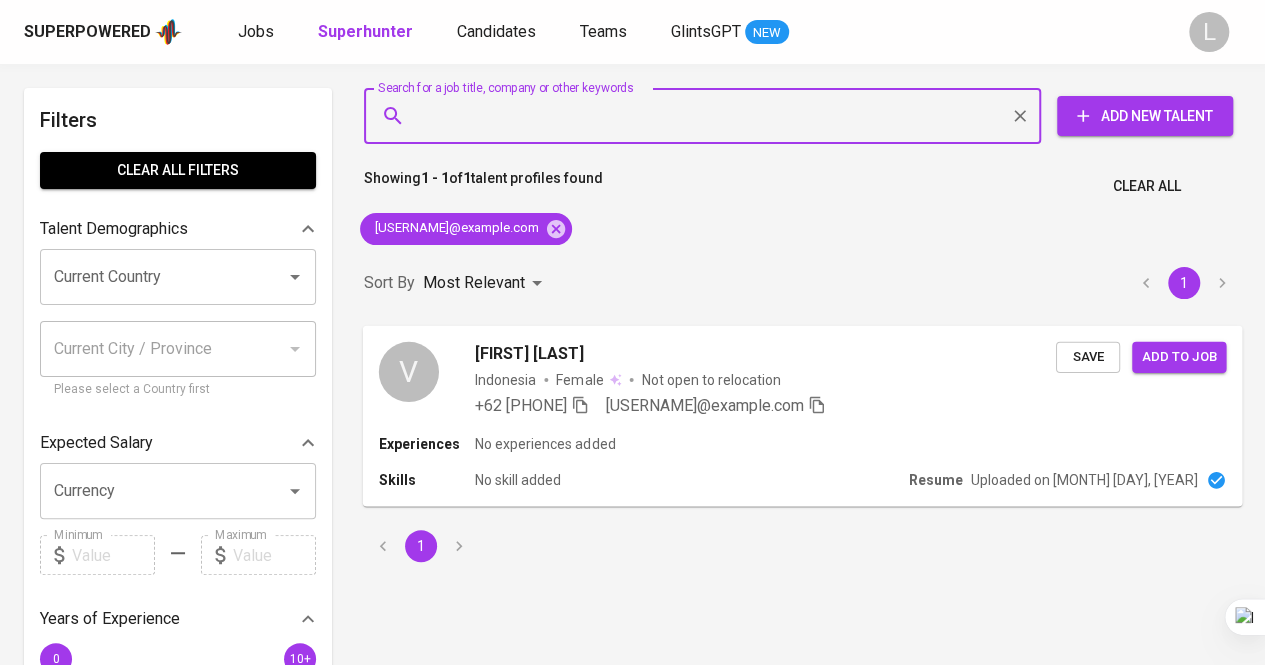 click on "Search for a job title, company or other keywords" at bounding box center (707, 116) 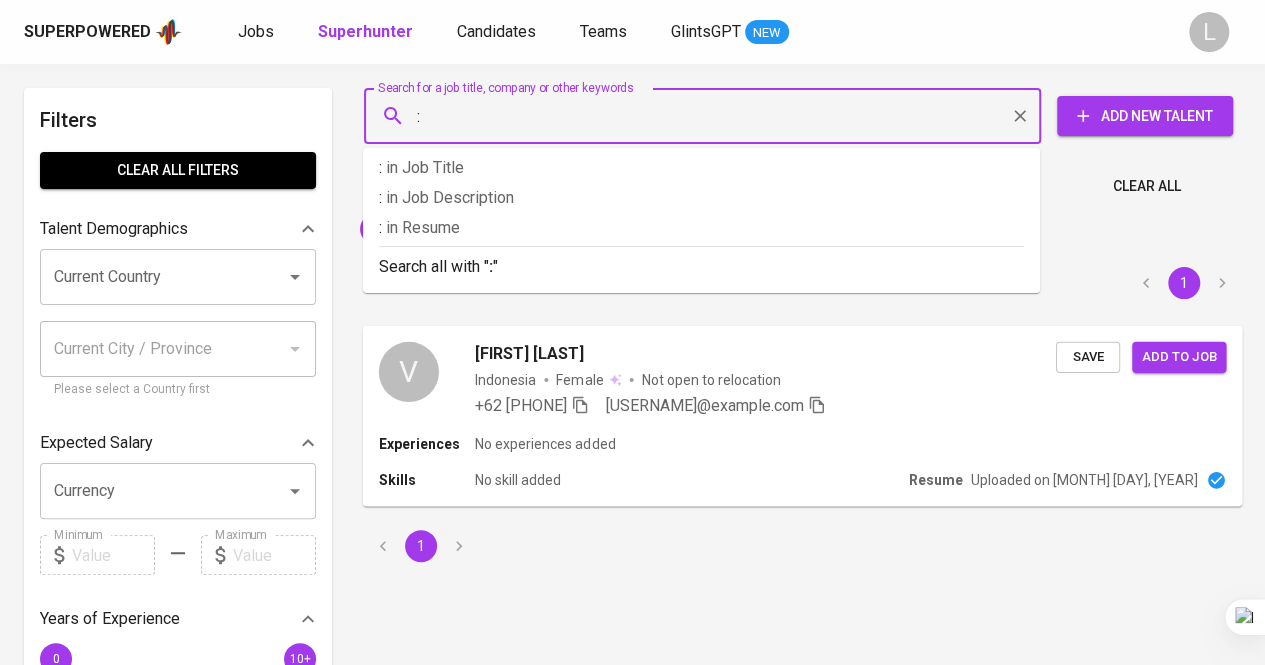 paste on "Paulina Hastanu Putri" 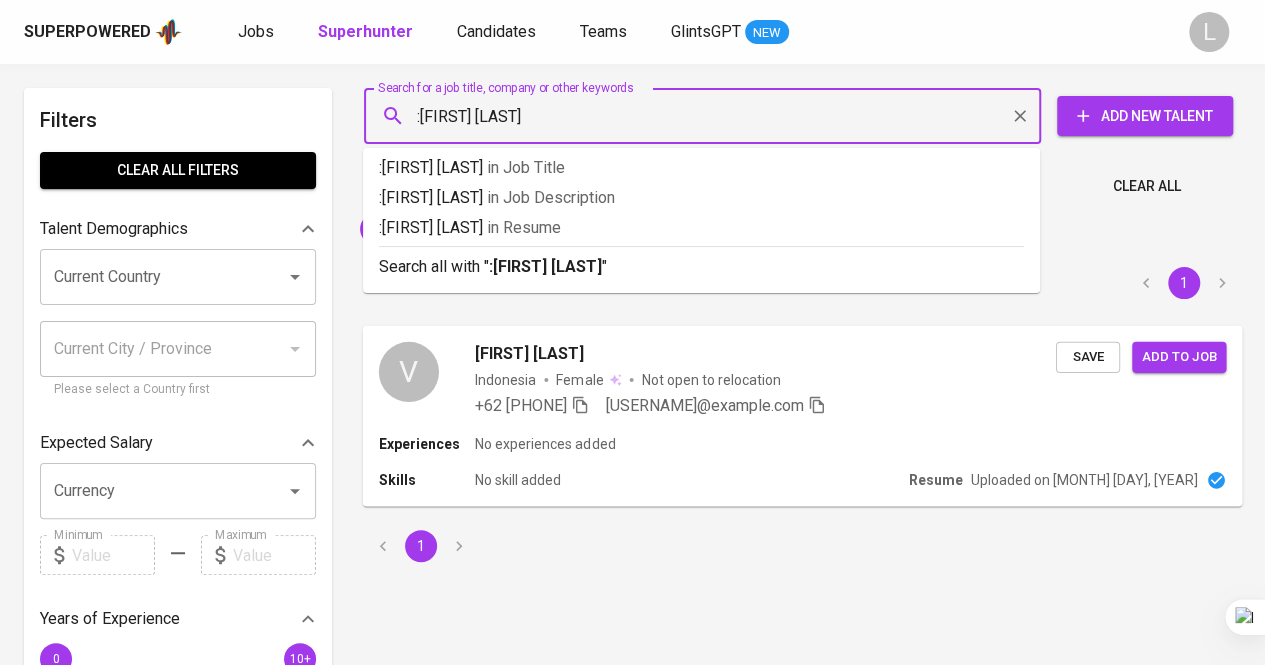 type on ":Paulina Hastanu P" 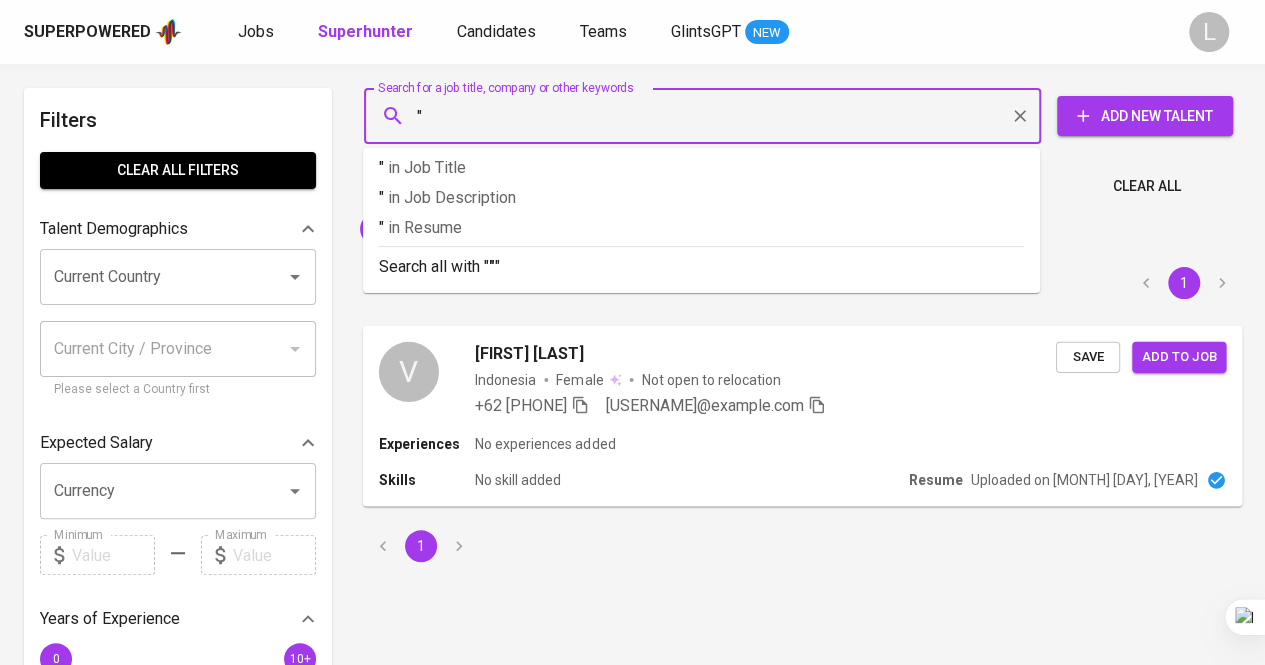 paste on "Paulina Hastanu Putri" 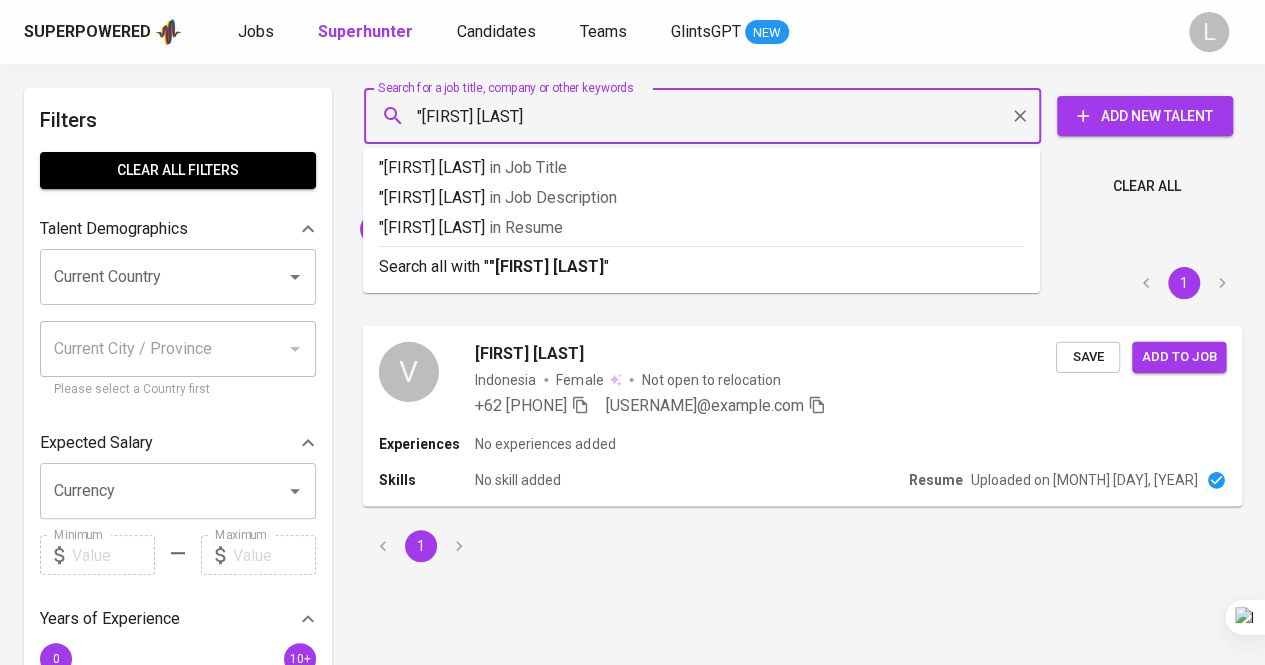 type on ""Paulina Hastanu Putri"" 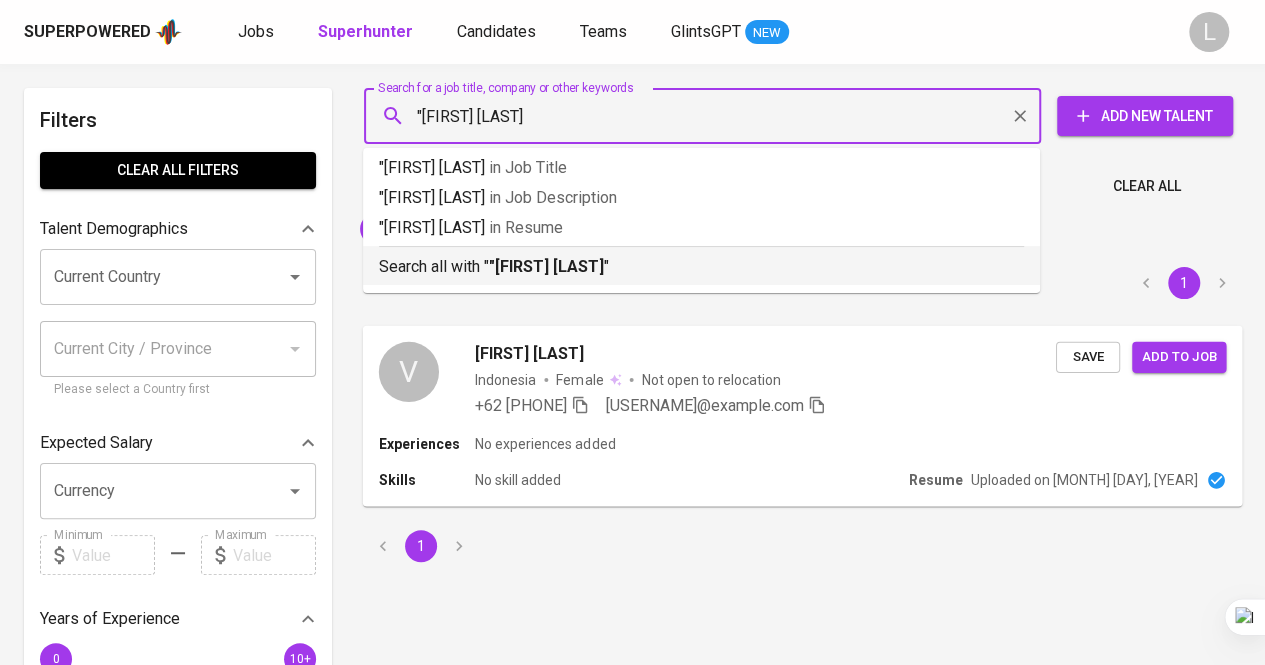 click on ""Paulina Hastanu Putri"" at bounding box center [546, 266] 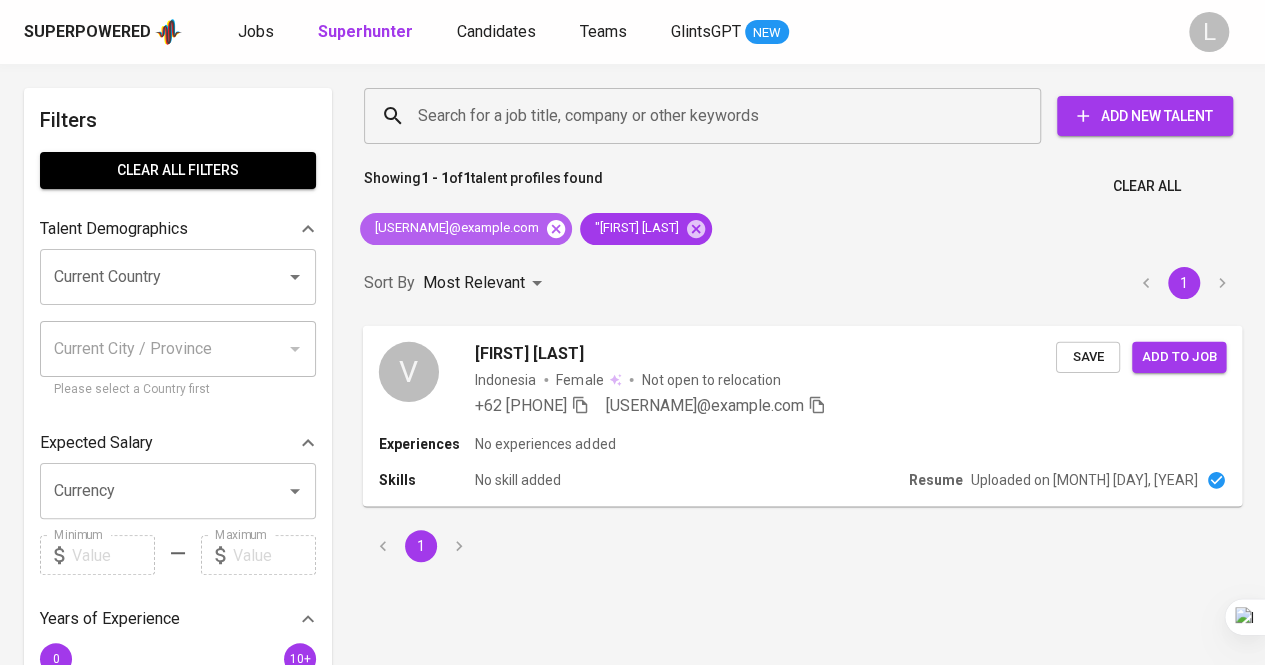 click 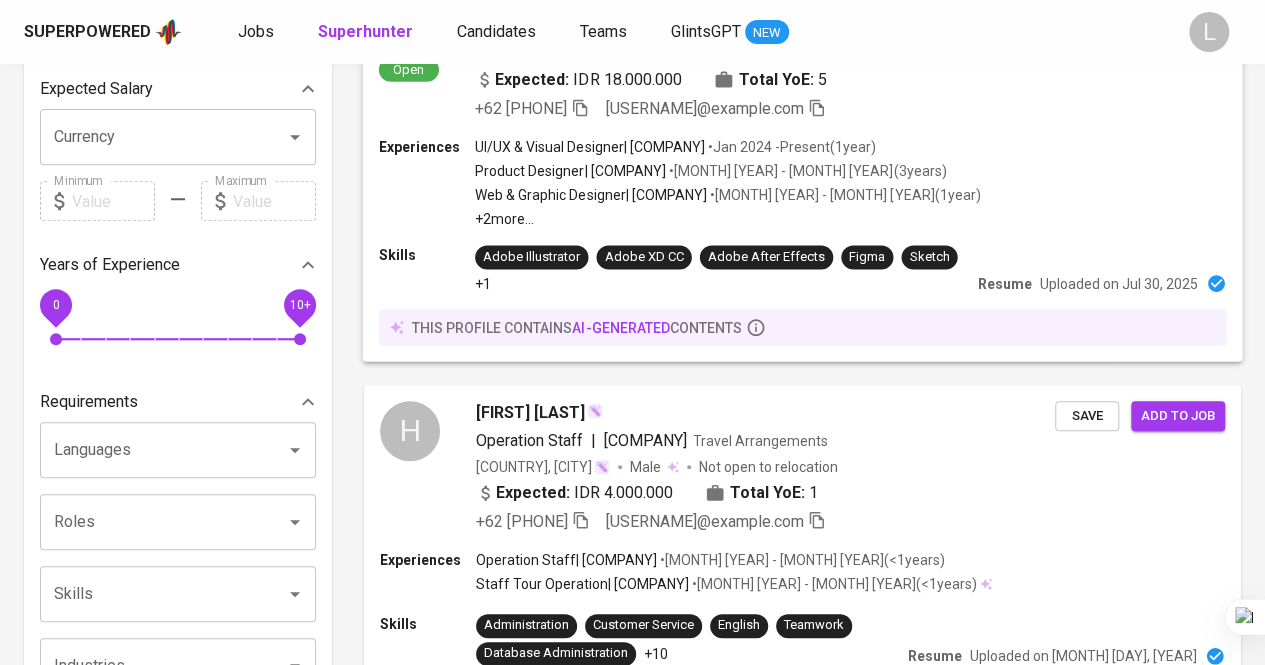 scroll, scrollTop: 0, scrollLeft: 0, axis: both 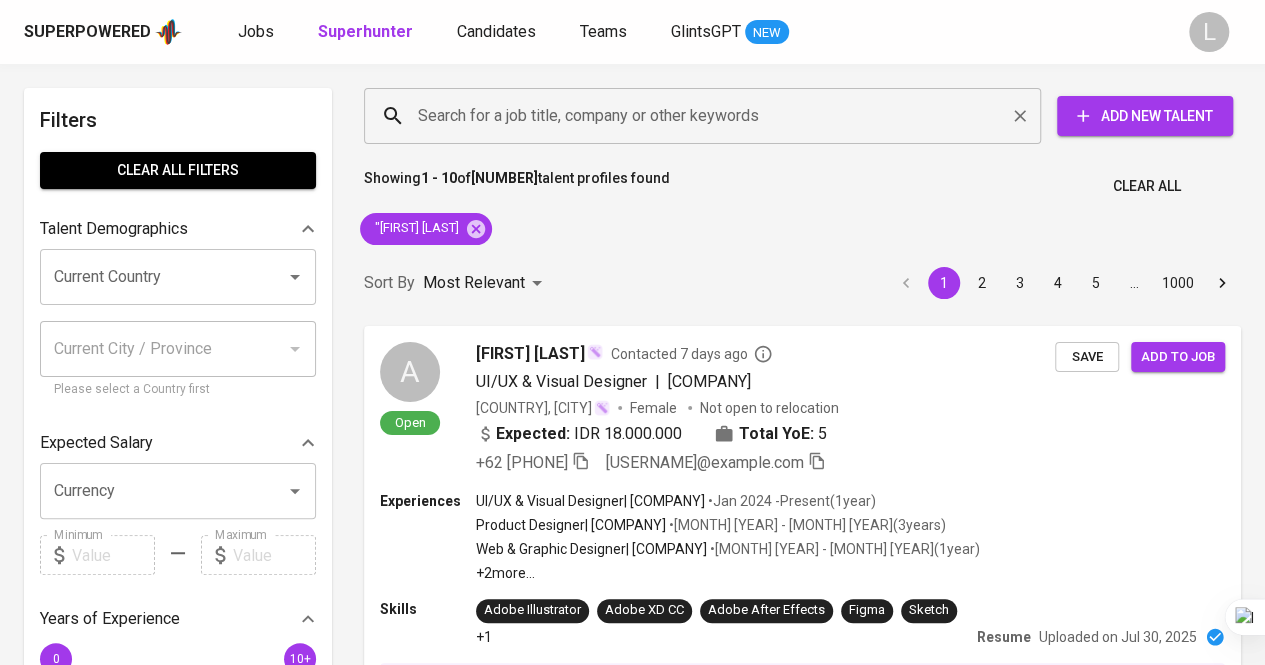 click on "Search for a job title, company or other keywords" at bounding box center (707, 116) 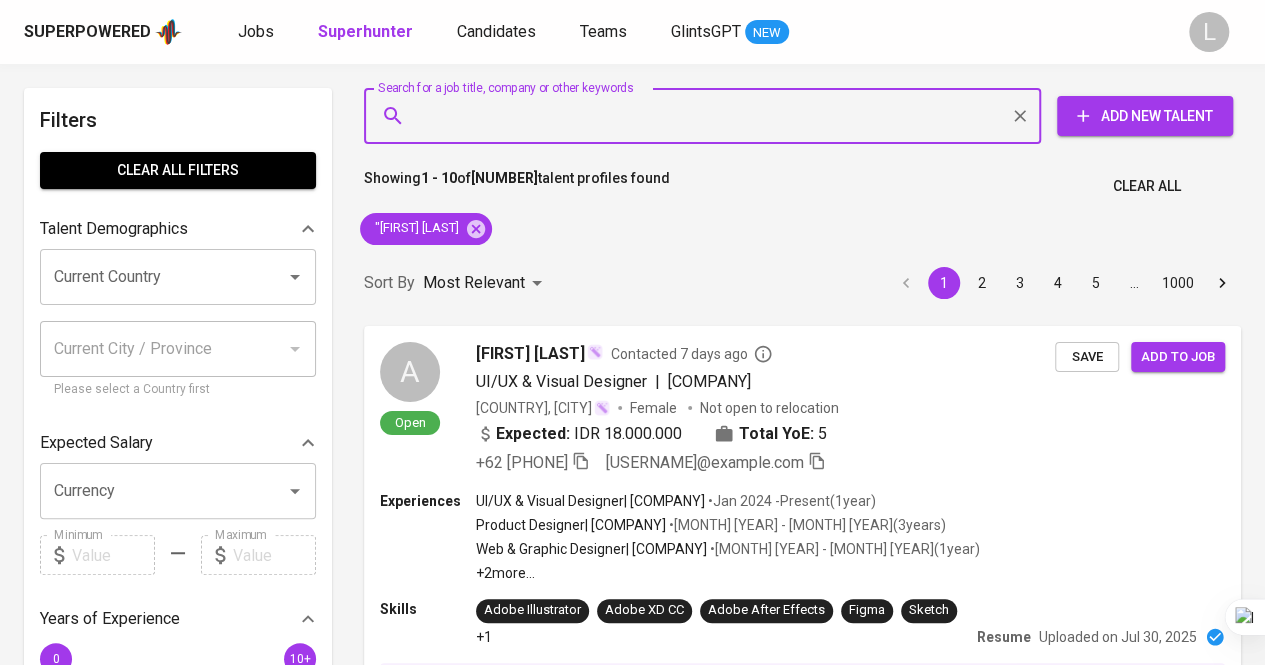 paste on "ersalinayovita@gmail.com" 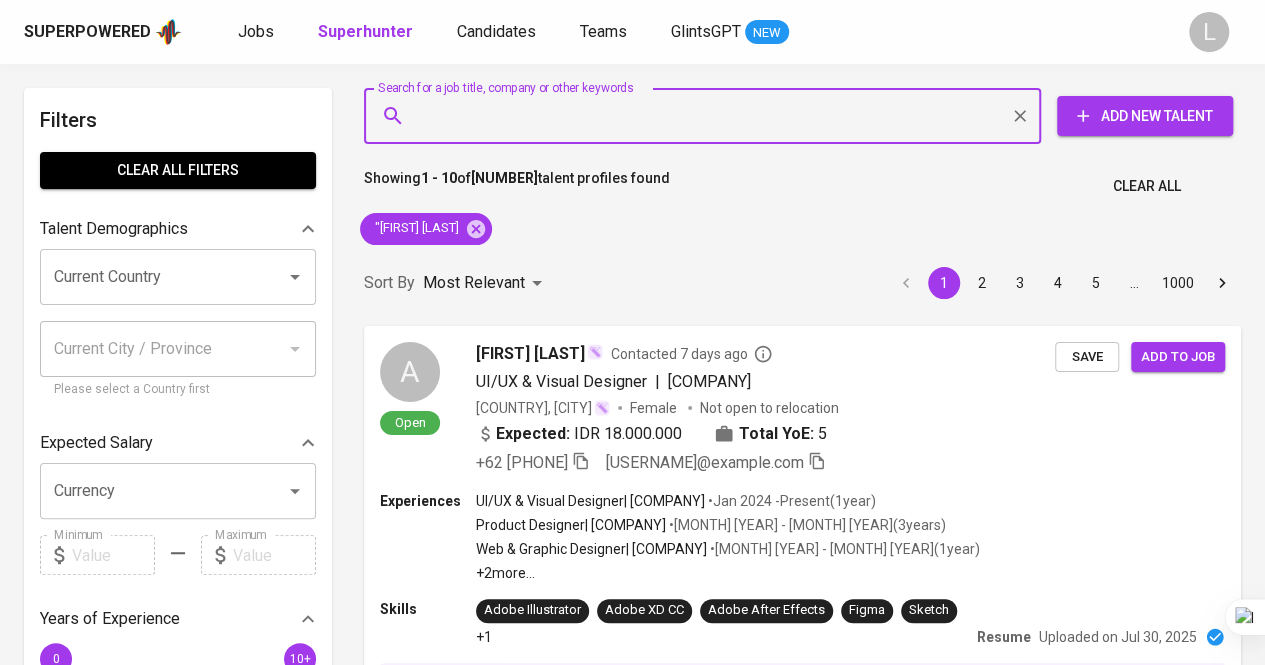 type on "ersalinayovita@gmail.com" 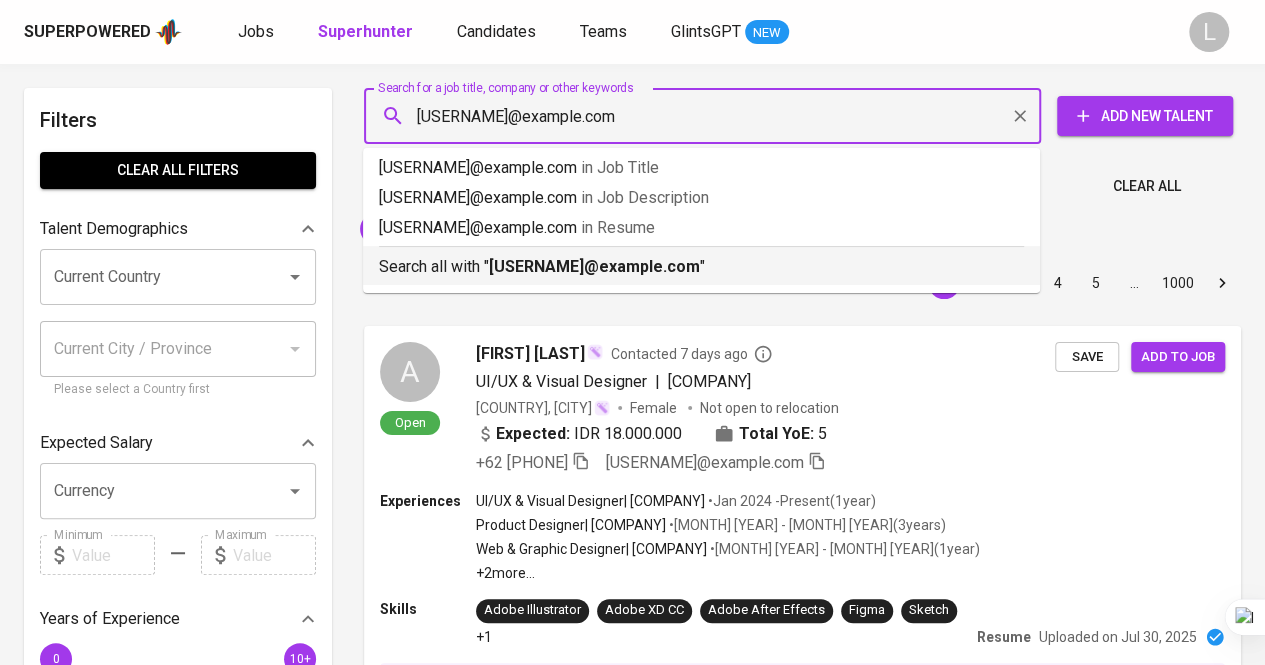 click on "ersalinayovita@gmail.com" at bounding box center (594, 266) 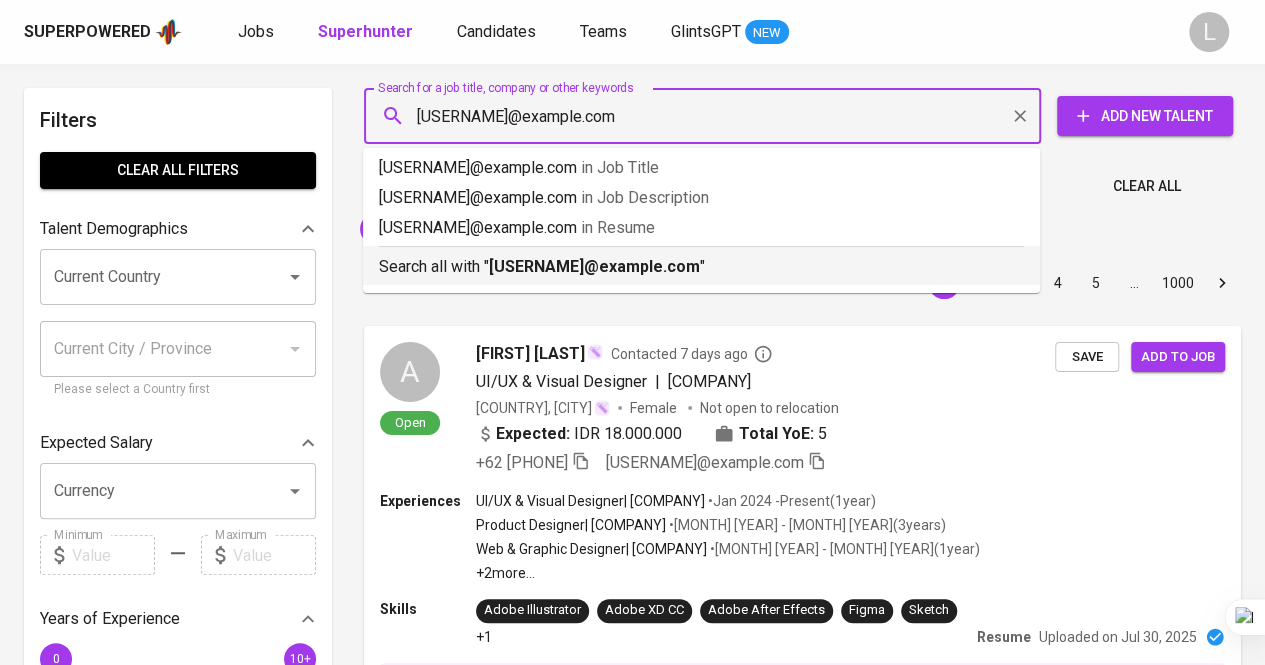 type 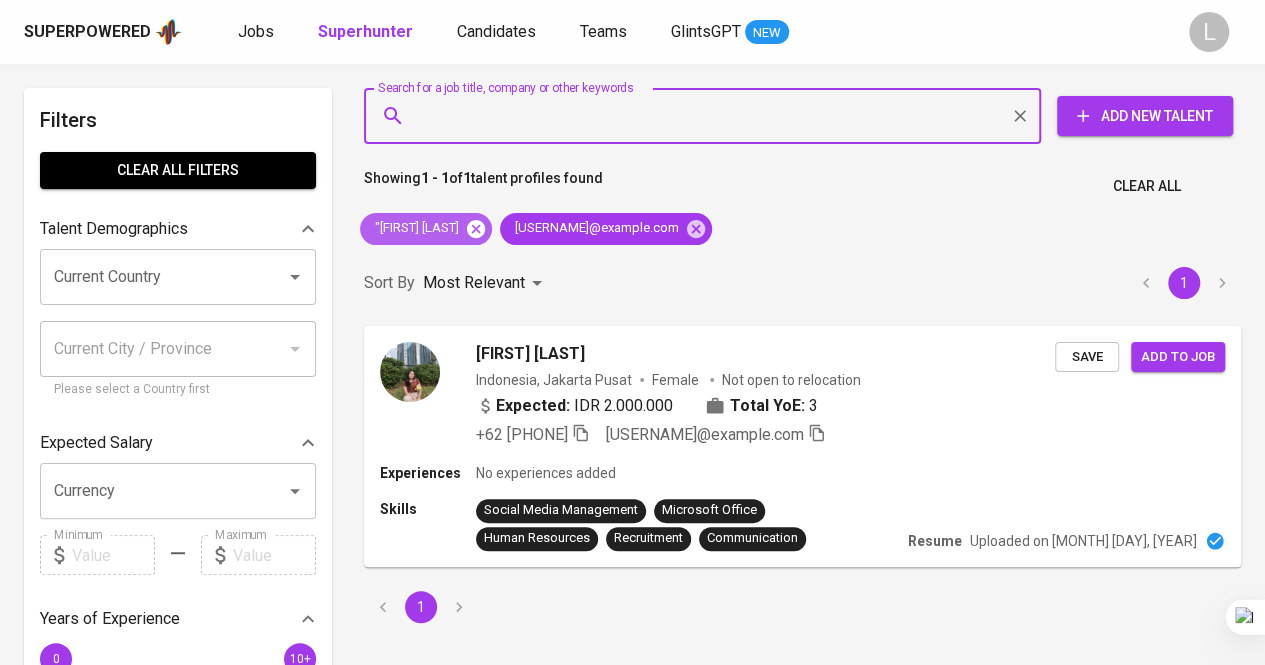 click 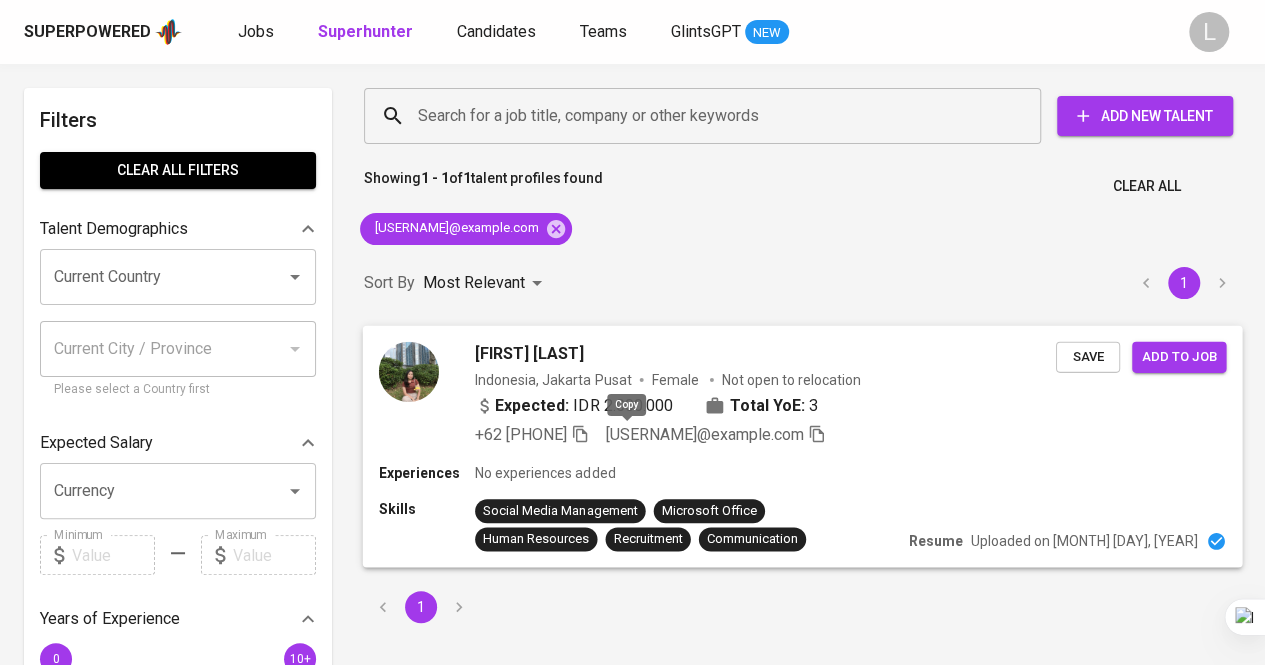 click 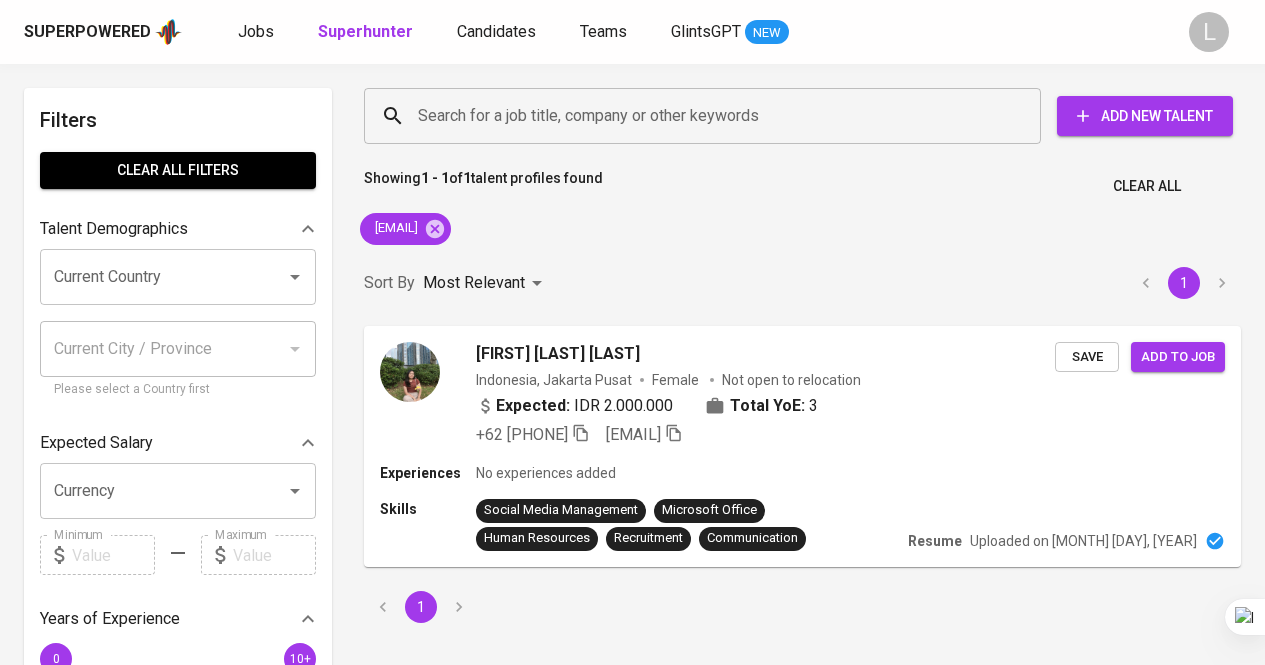 scroll, scrollTop: 0, scrollLeft: 0, axis: both 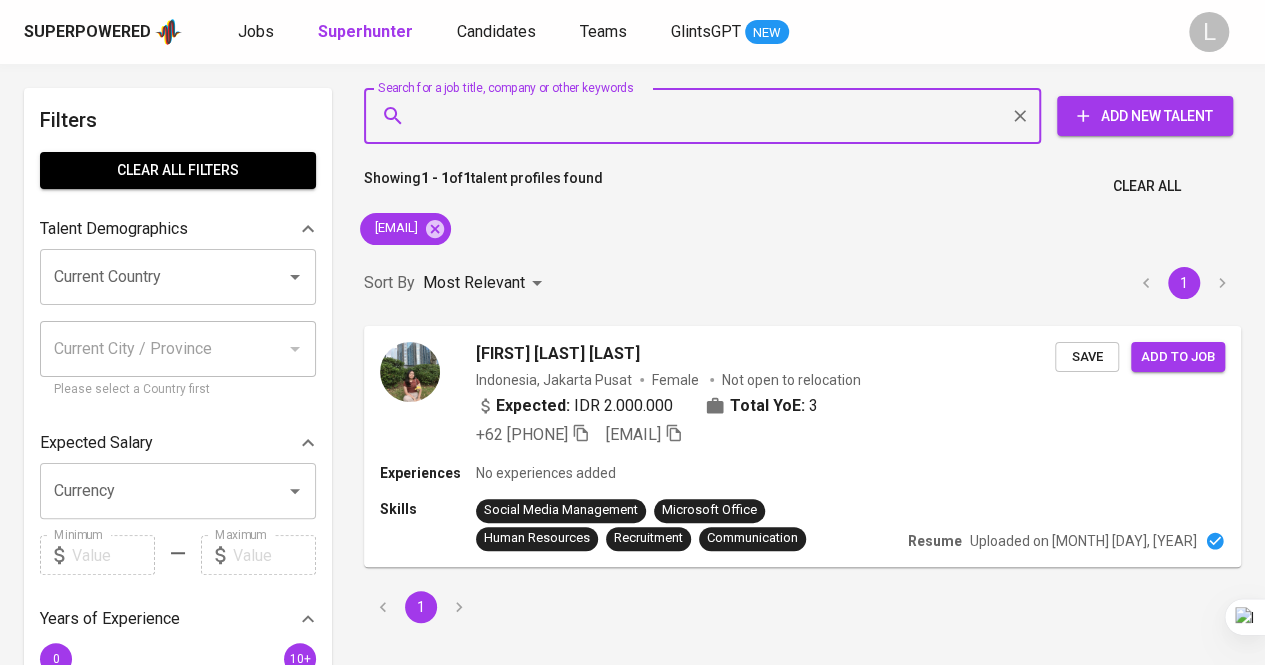 click on "Search for a job title, company or other keywords" at bounding box center [707, 116] 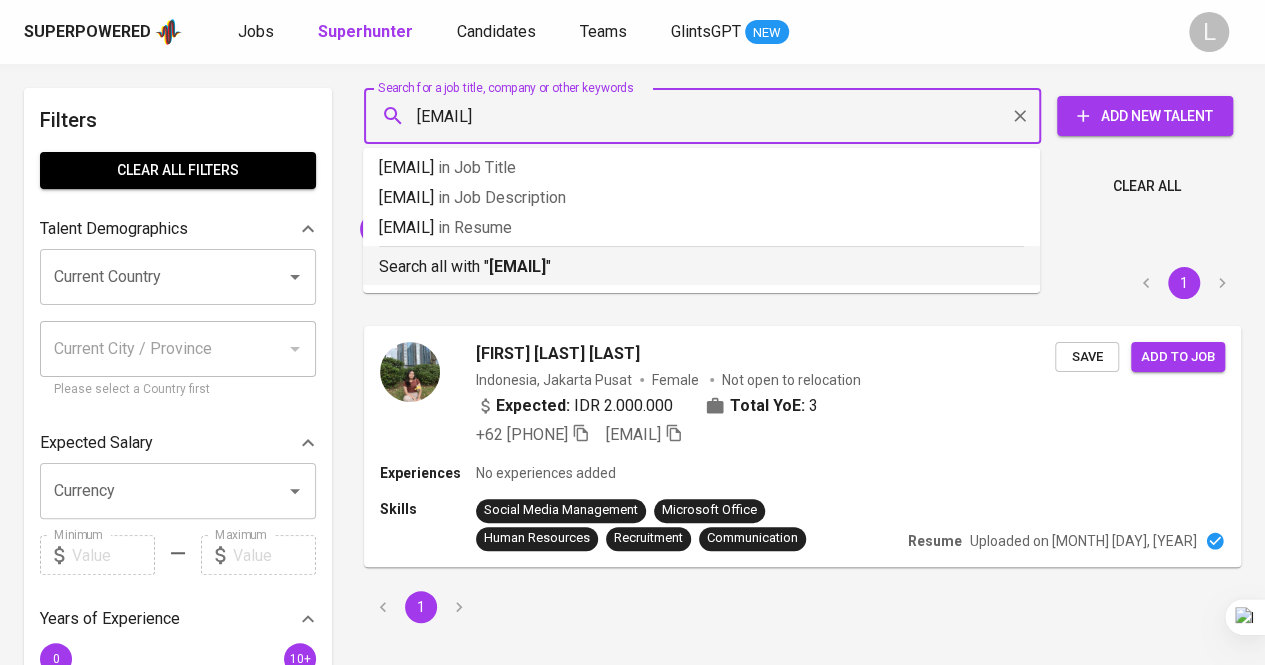 click on "Search all with " [EMAIL] "" at bounding box center (701, 267) 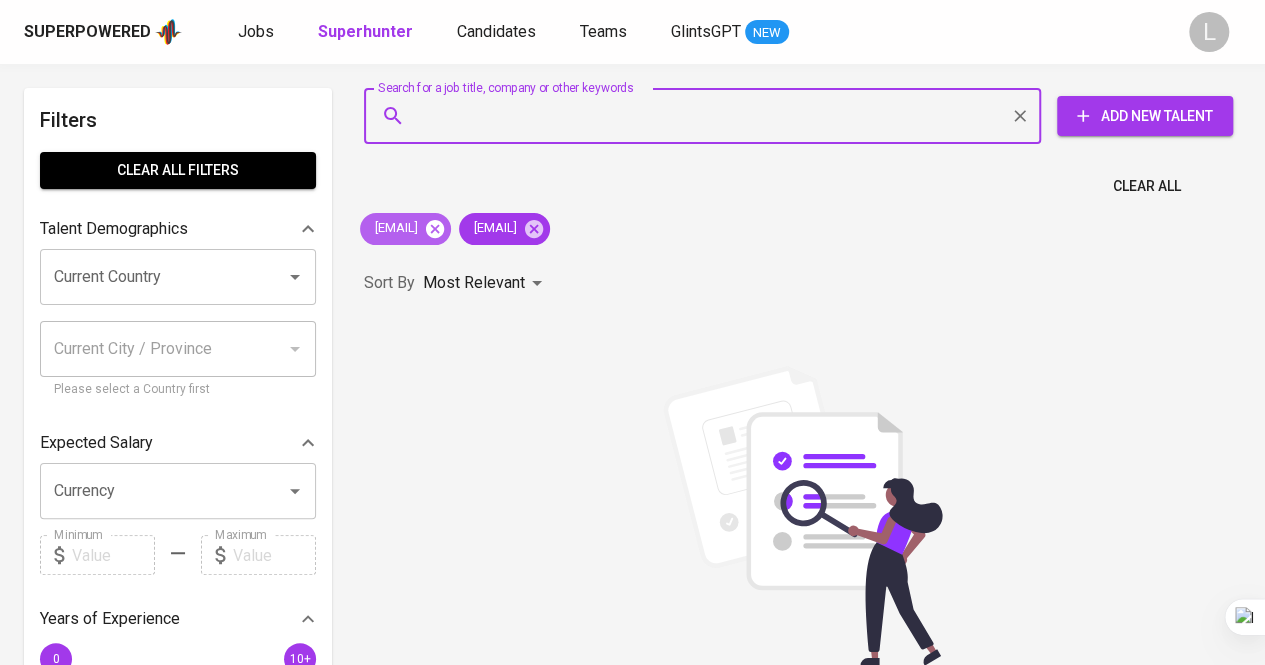 click 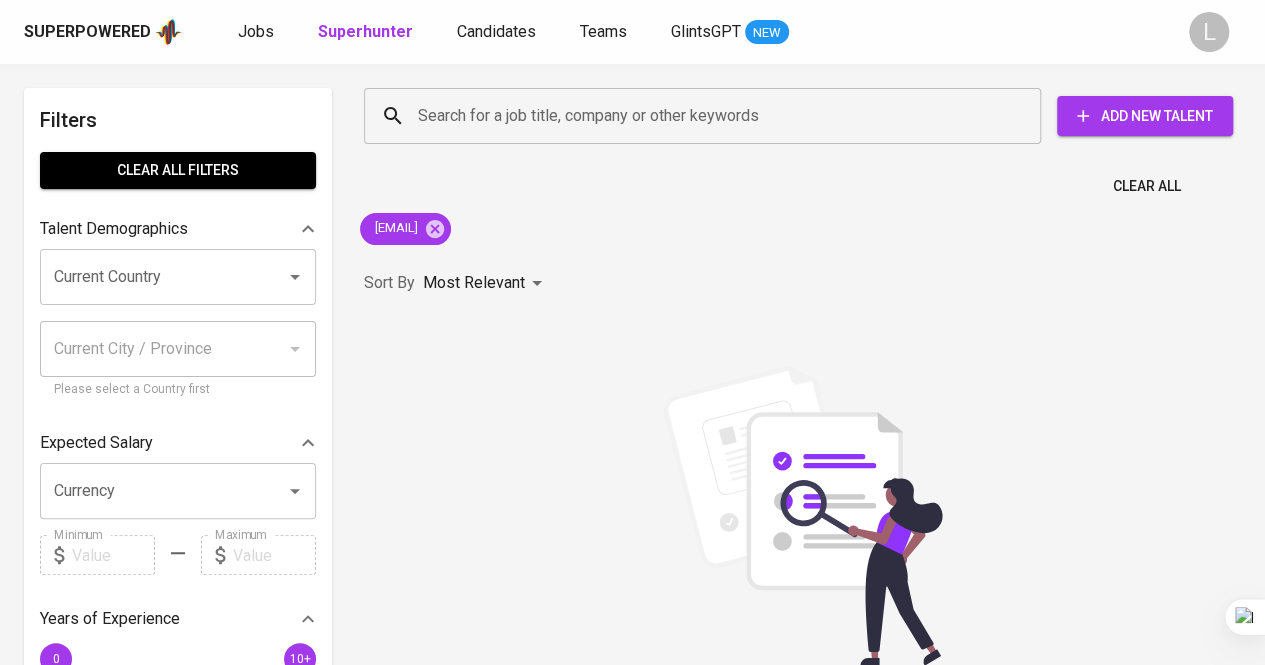 scroll, scrollTop: 48, scrollLeft: 0, axis: vertical 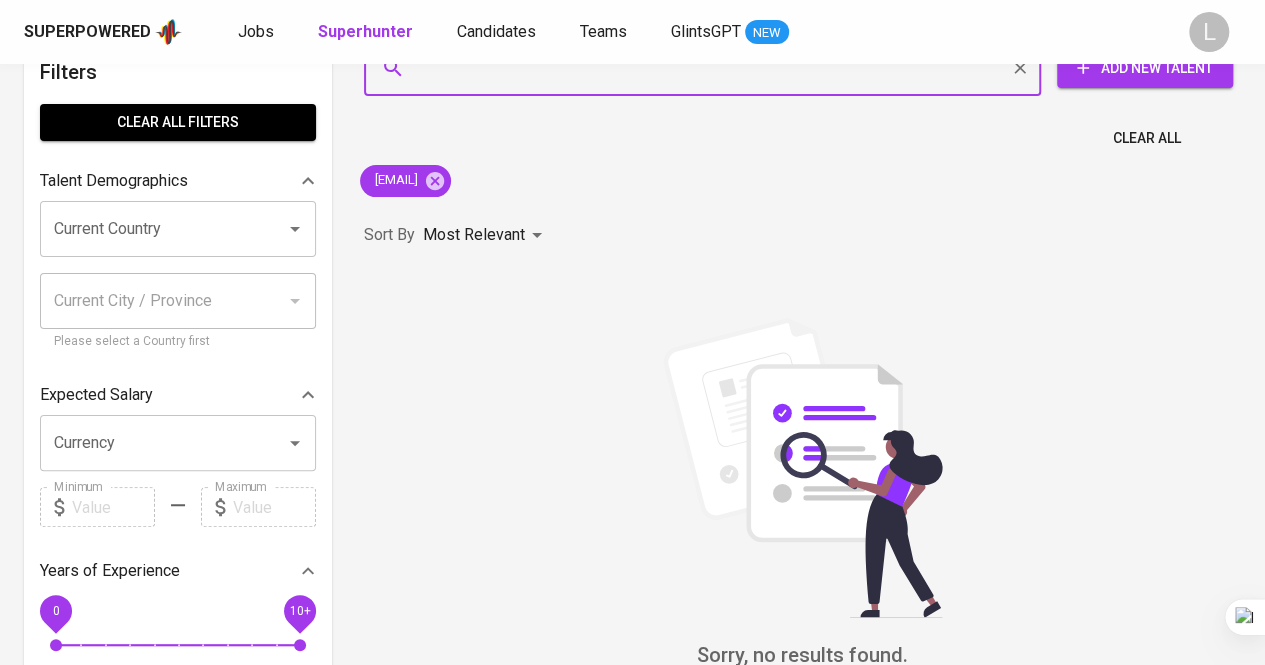 click on "Search for a job title, company or other keywords" at bounding box center [707, 68] 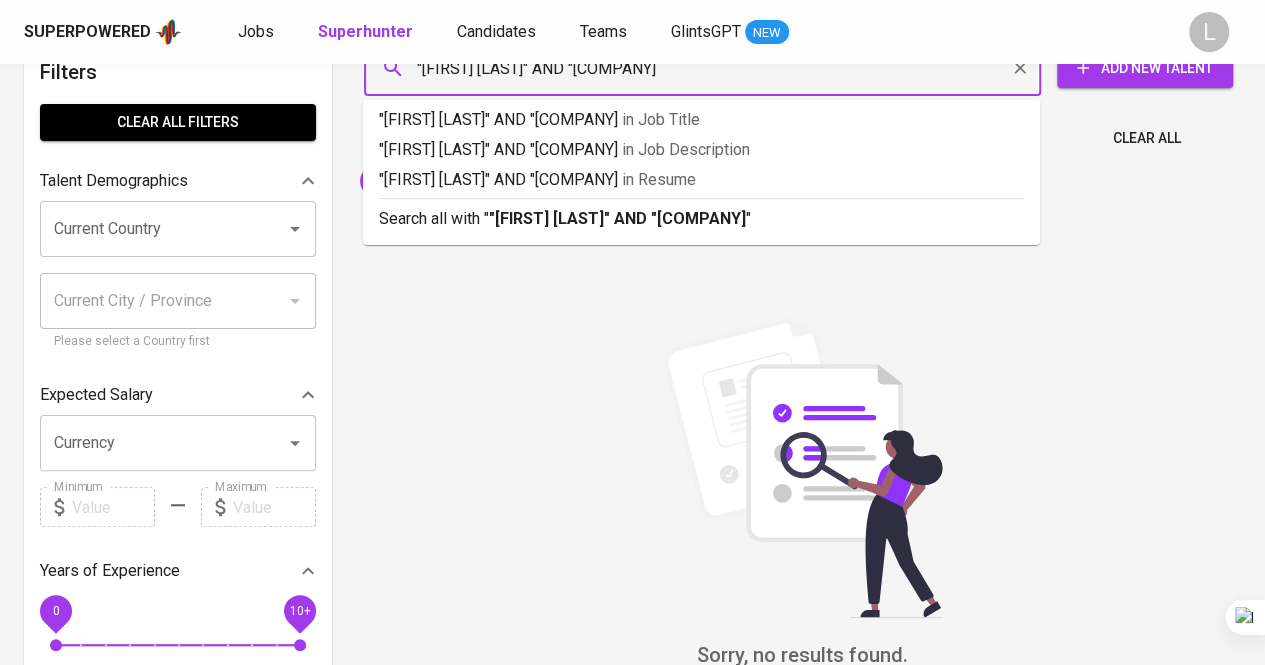 type on ""Audrey Hamada" AND "binus"" 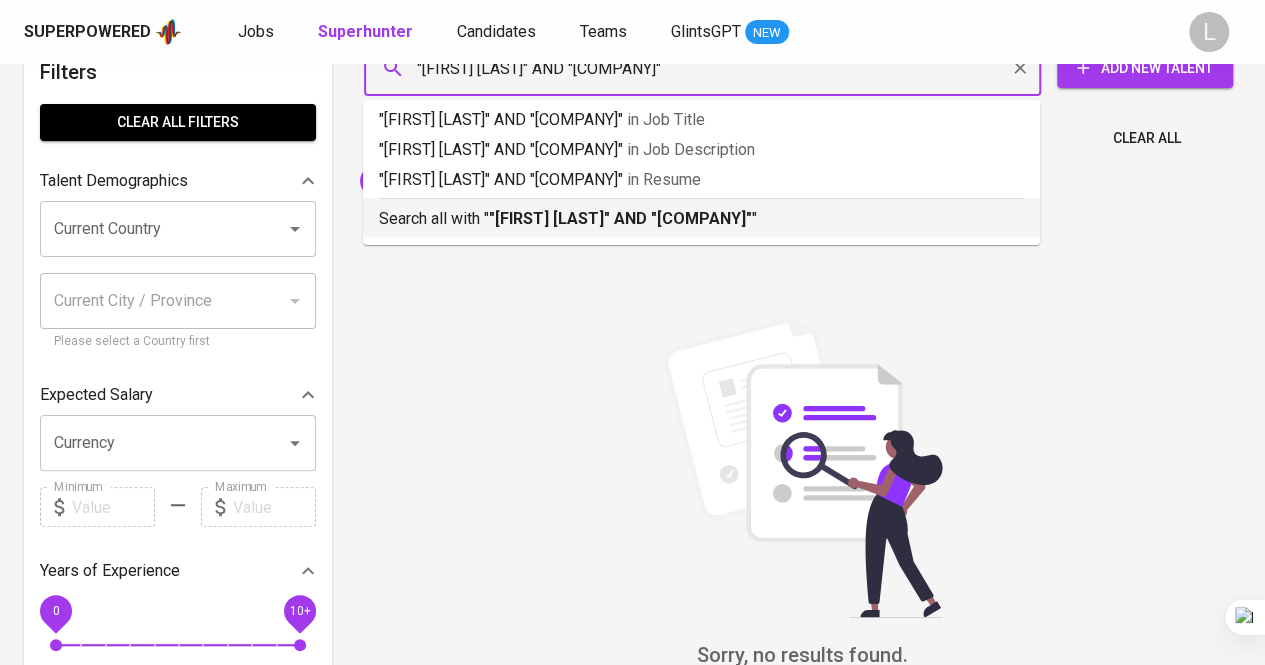 click on "Search all with " "Audrey Hamada" AND "binus" "" at bounding box center [701, 214] 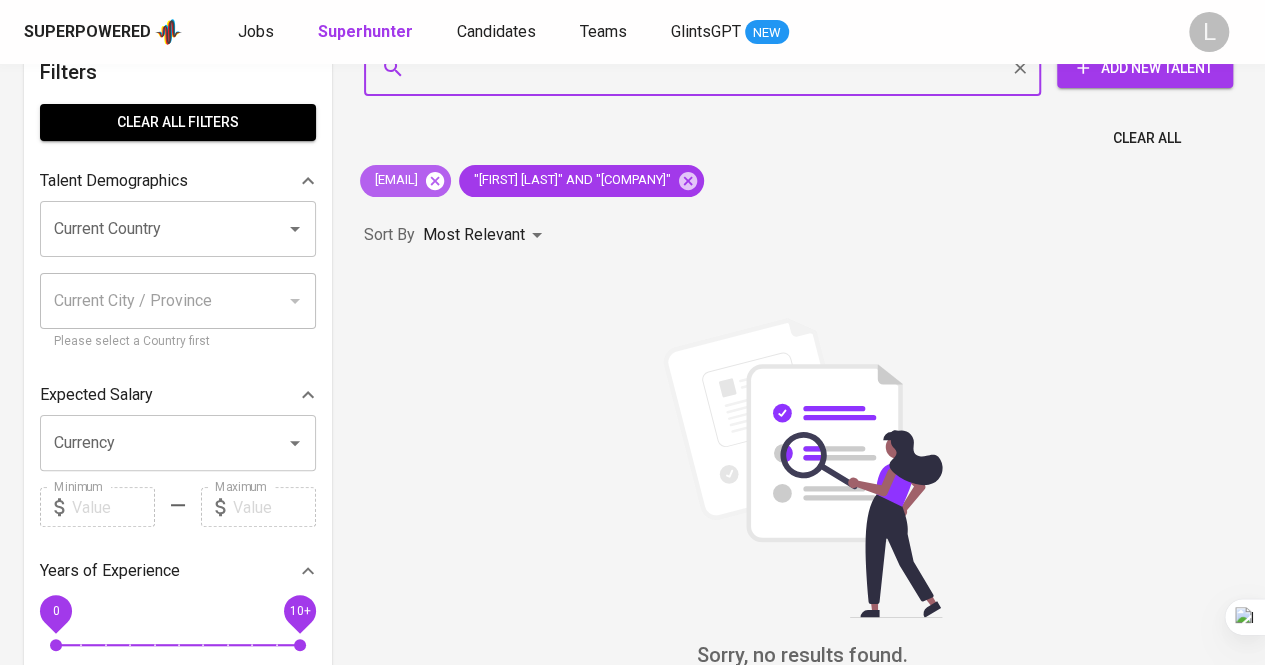 click 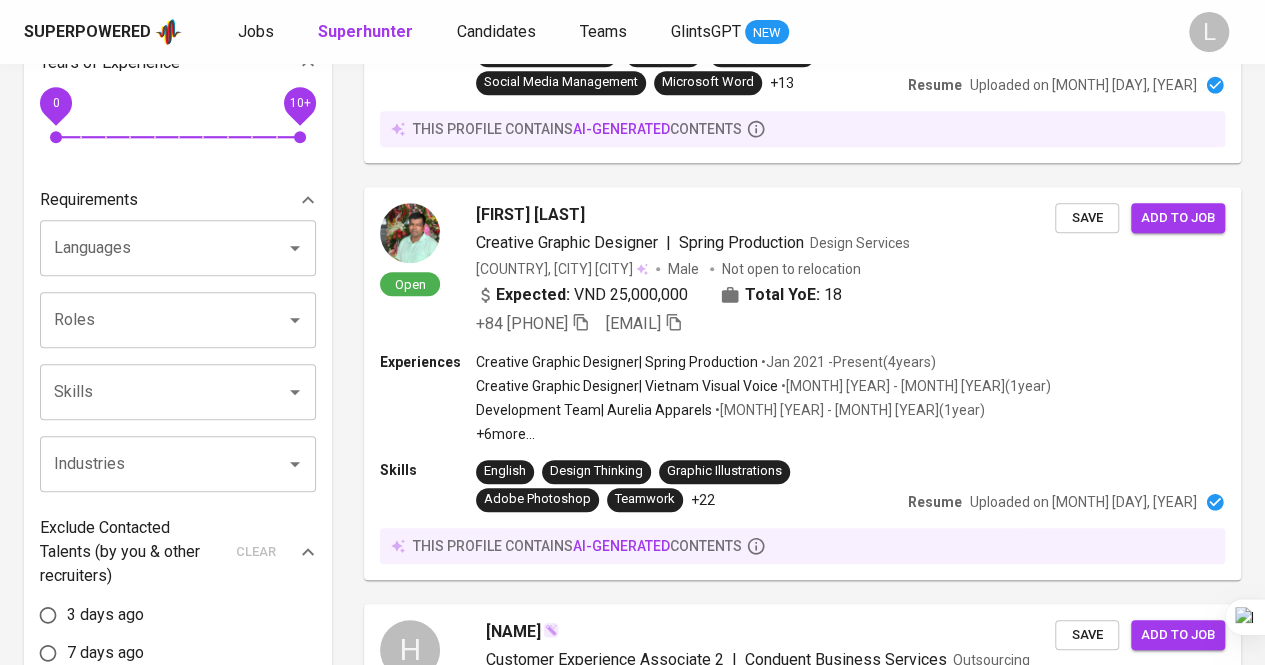 scroll, scrollTop: 0, scrollLeft: 0, axis: both 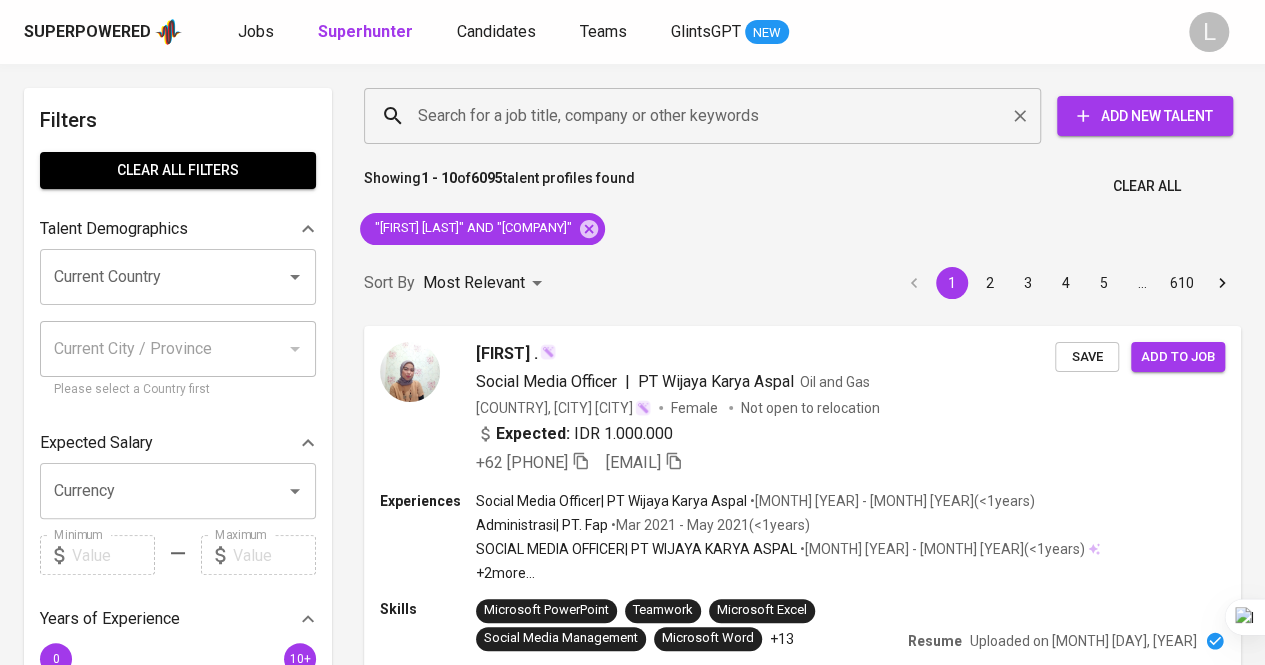 click on "Search for a job title, company or other keywords" at bounding box center [702, 116] 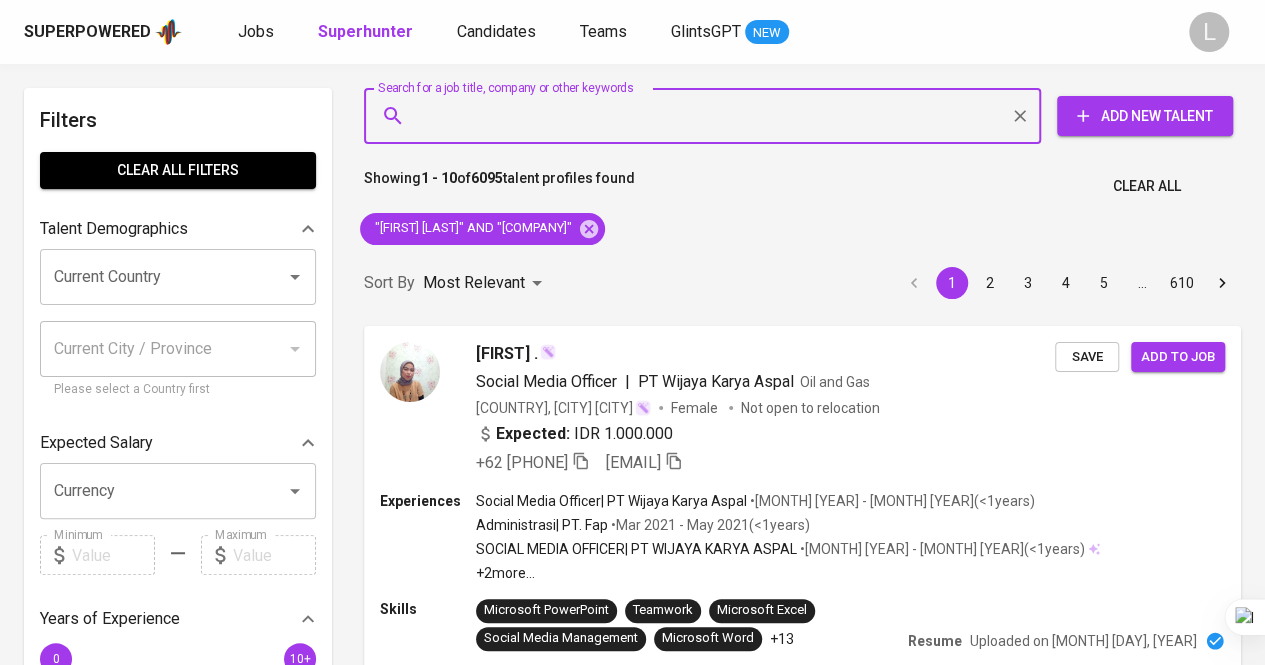 paste on "deabrenda13@gmail.com" 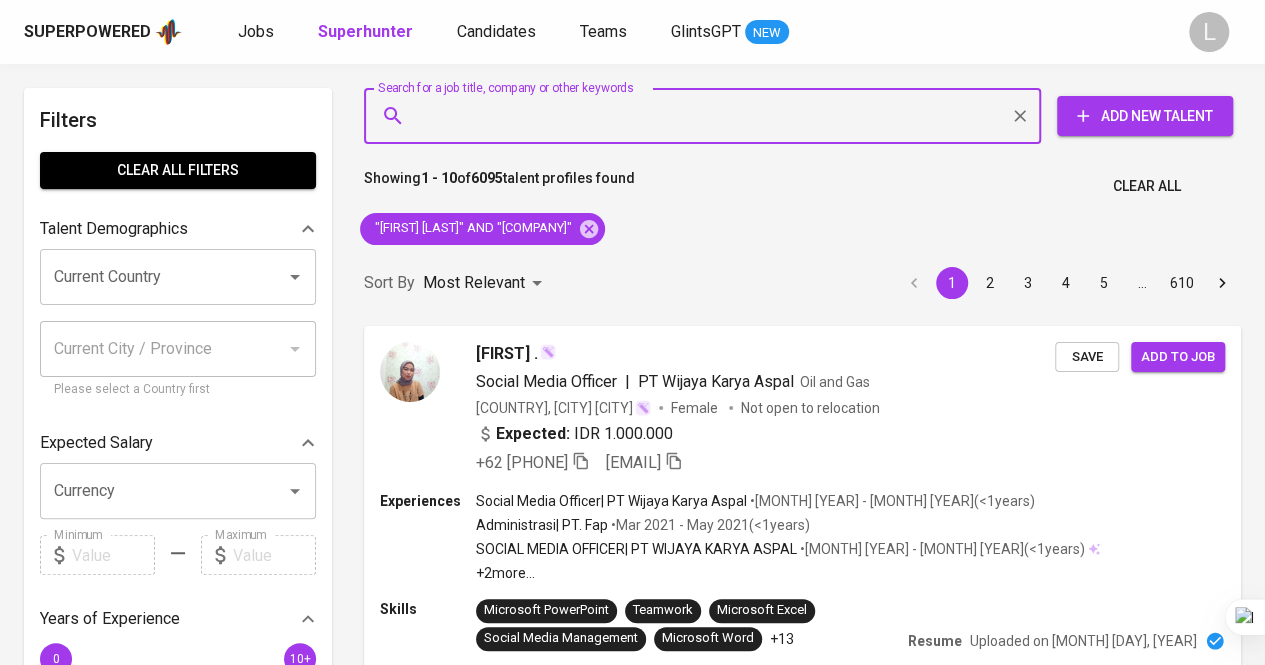 type on "deabrenda13@gmail.com" 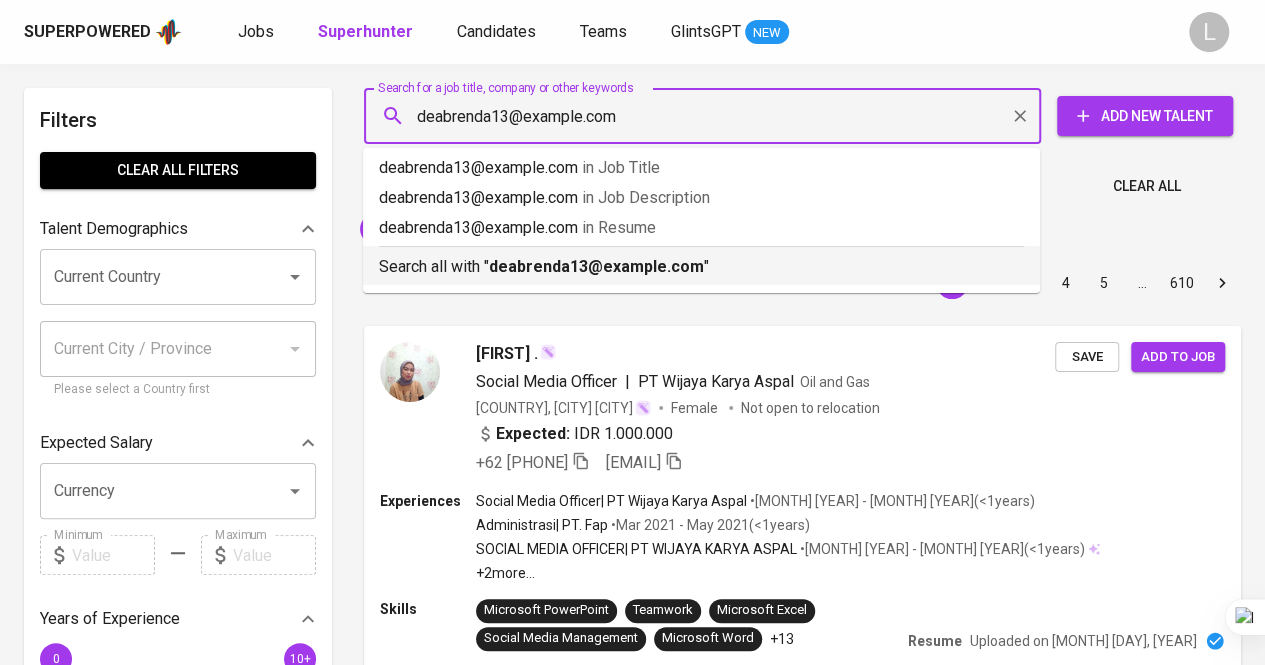 click on "deabrenda13@gmail.com" at bounding box center (596, 266) 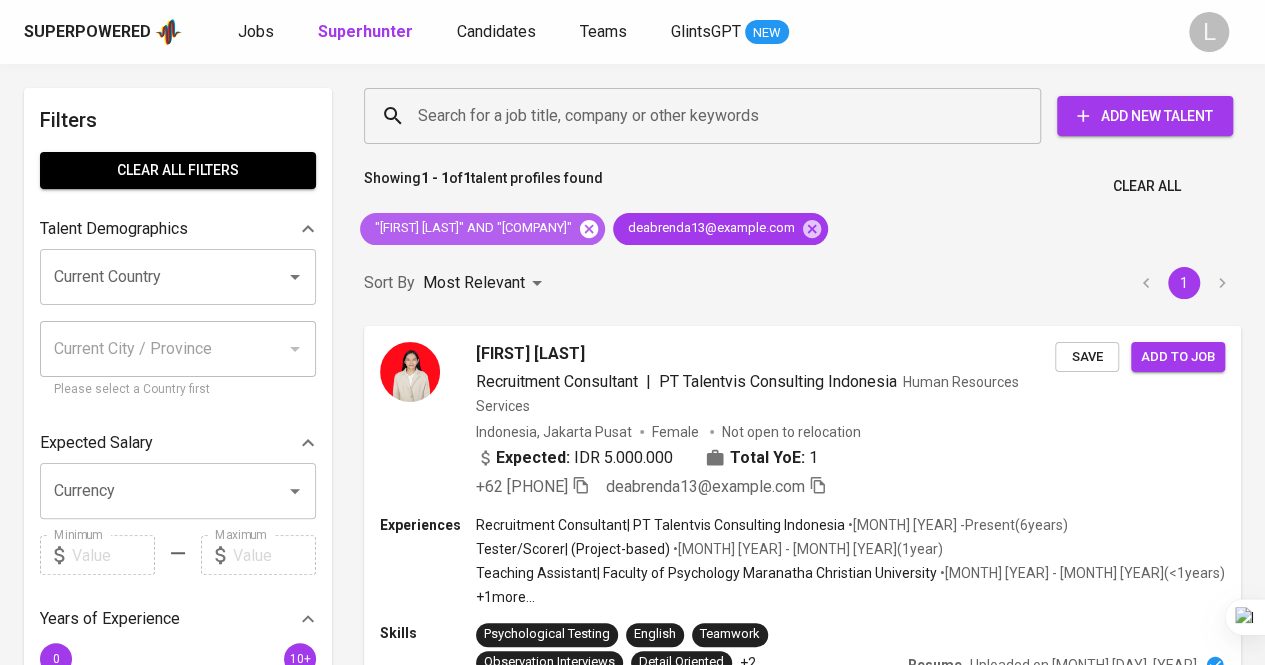 click 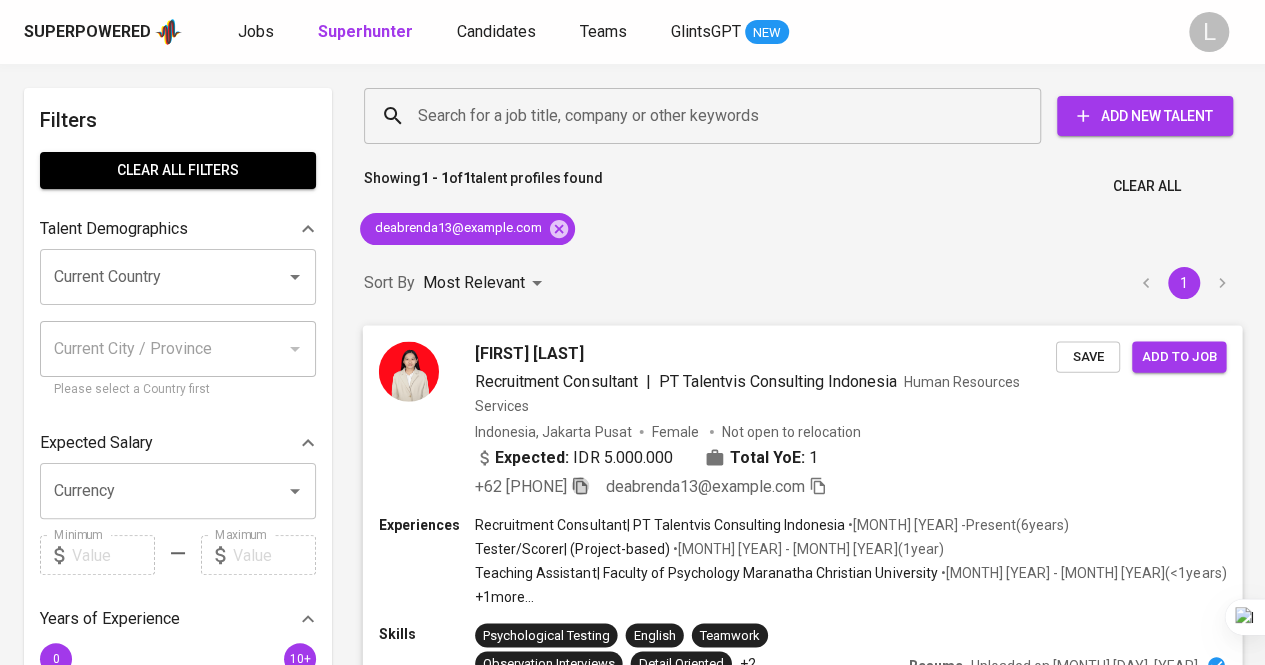 click 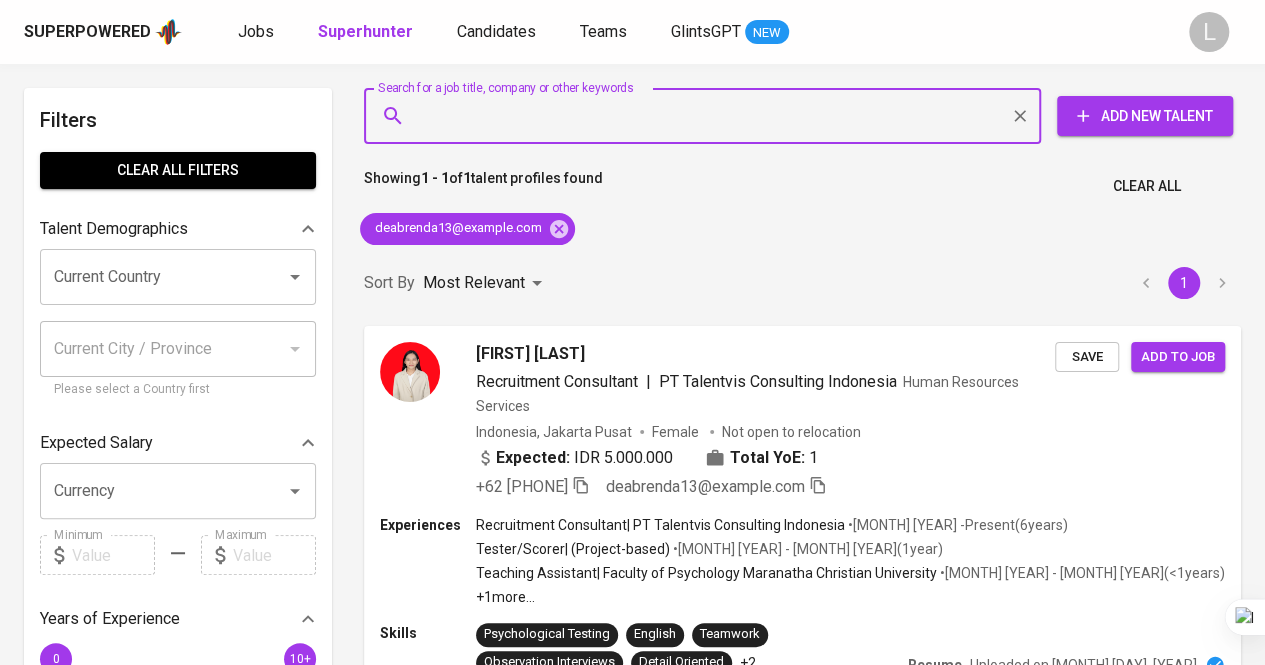 click on "Search for a job title, company or other keywords" at bounding box center (707, 116) 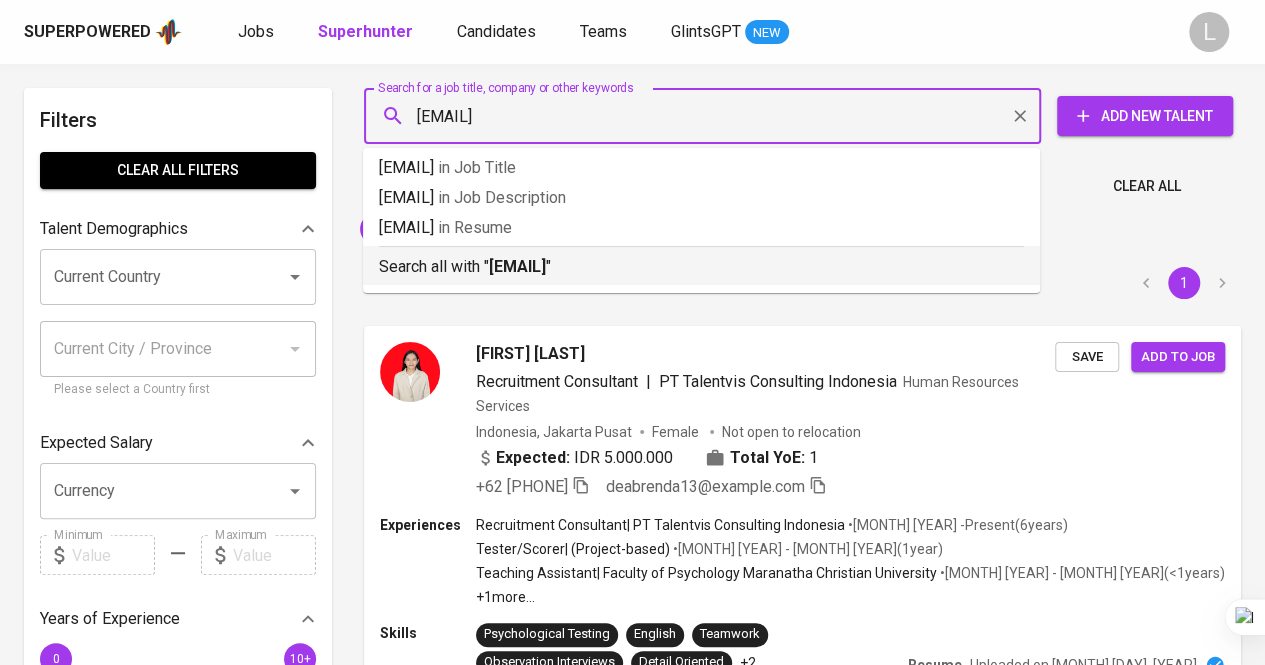 click on "tulusafriyanii@gmail.com" at bounding box center [517, 266] 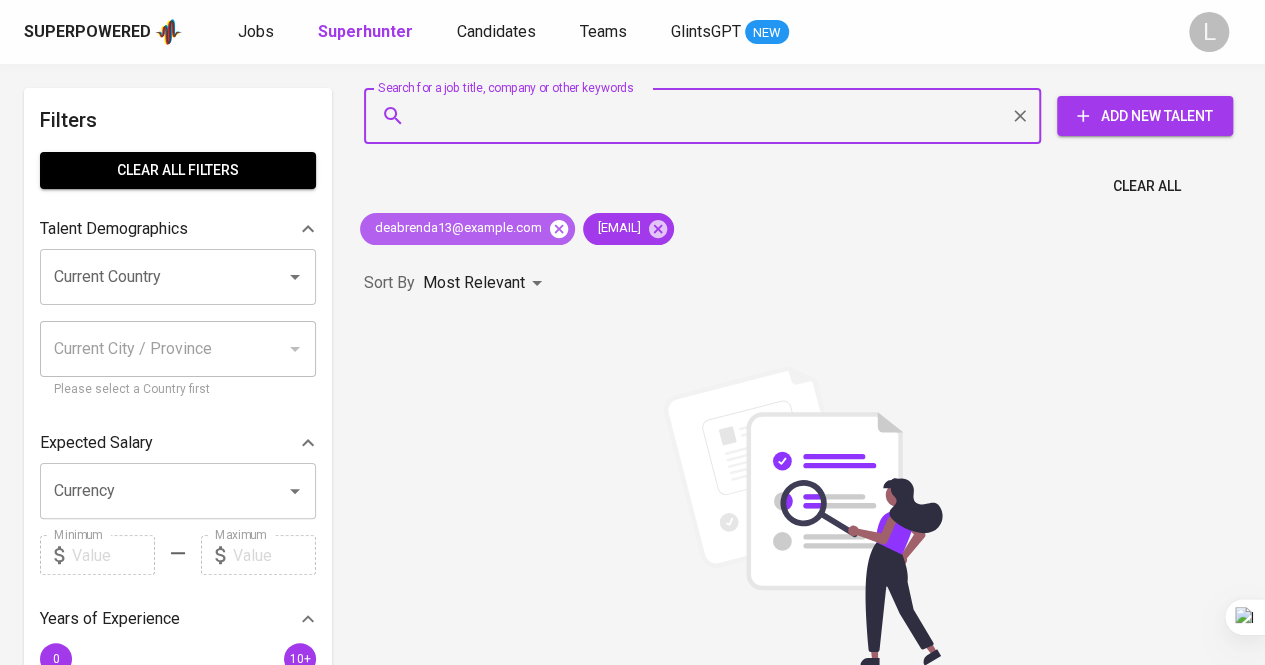 click 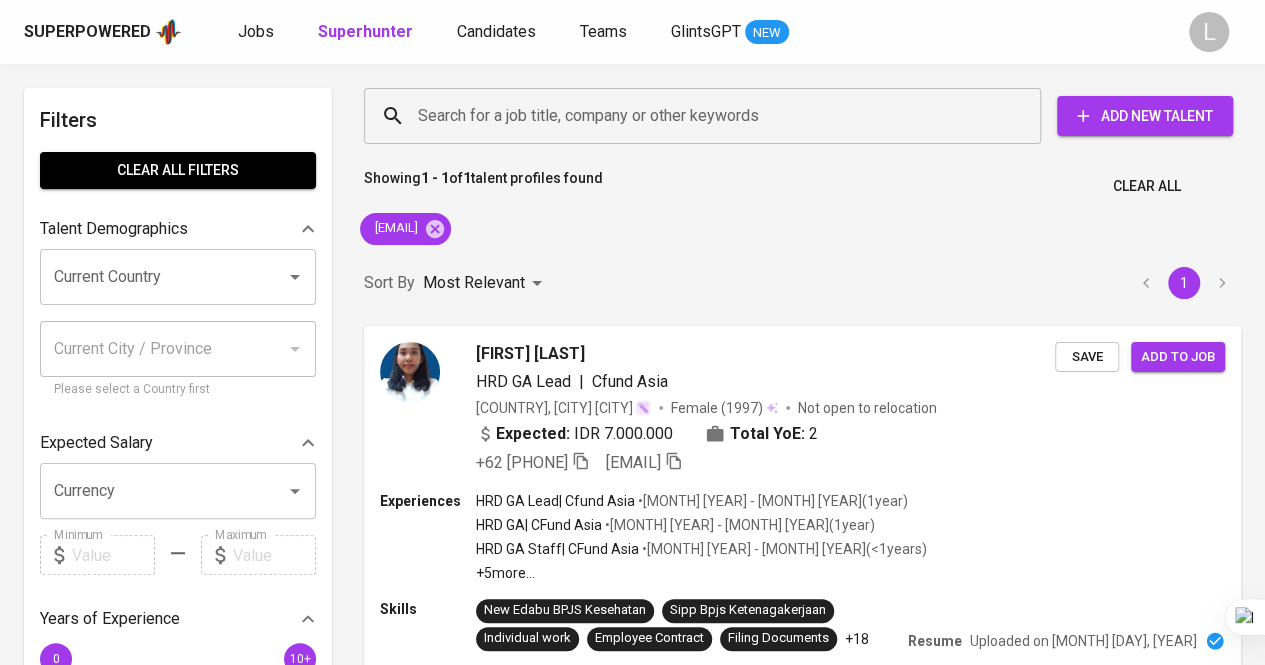 scroll, scrollTop: 102, scrollLeft: 0, axis: vertical 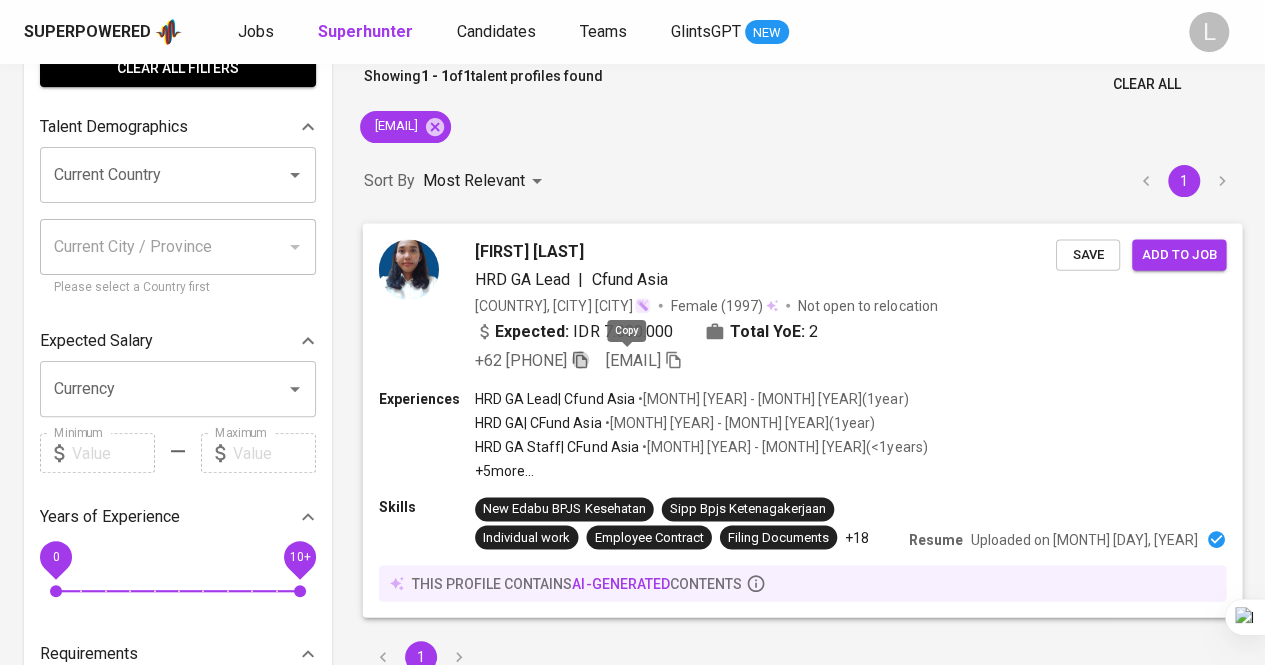 click 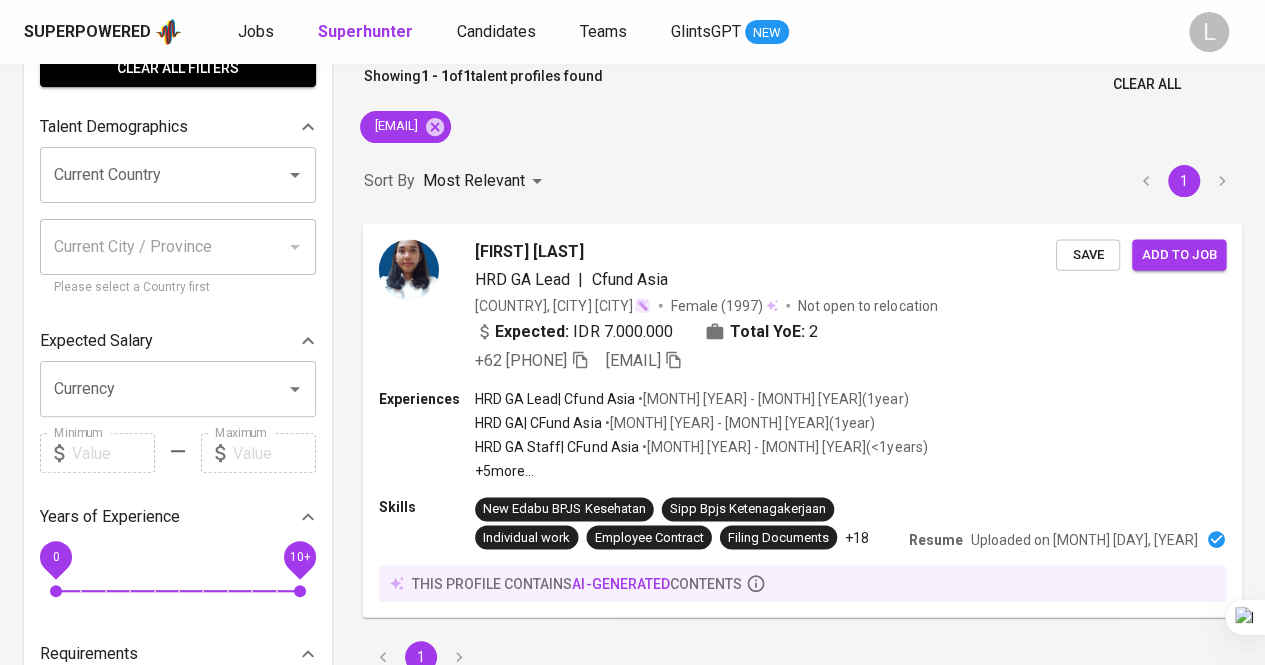 scroll, scrollTop: 0, scrollLeft: 0, axis: both 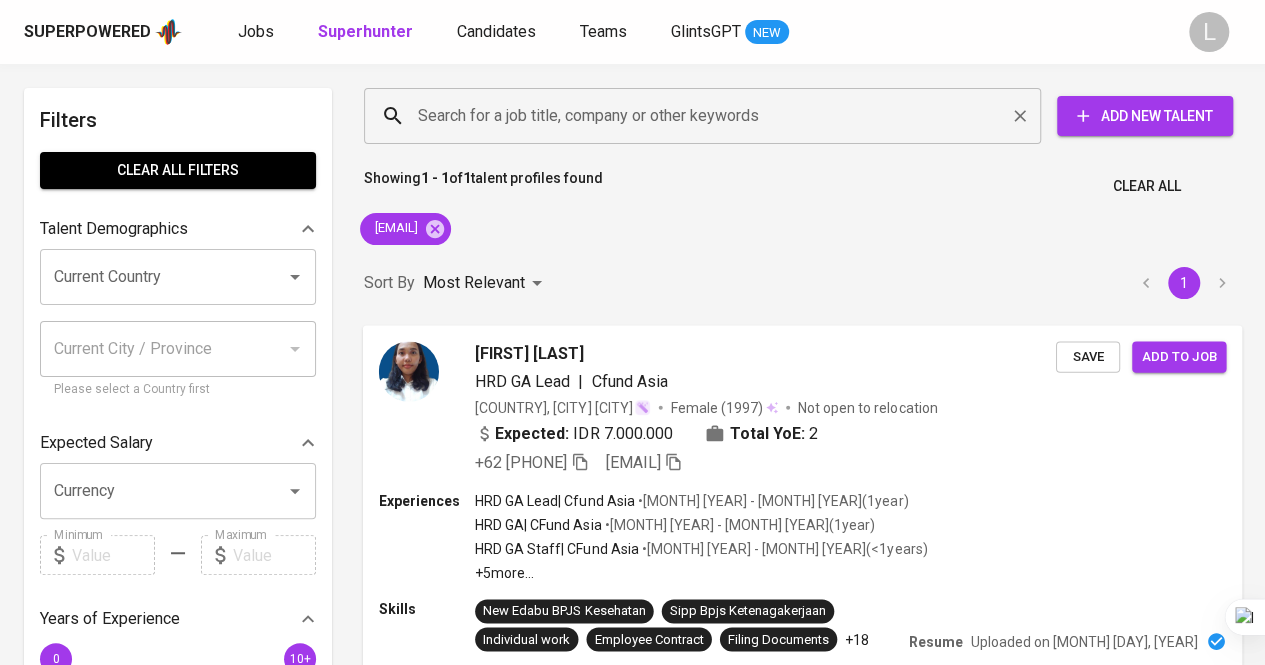 click on "Search for a job title, company or other keywords" at bounding box center (707, 116) 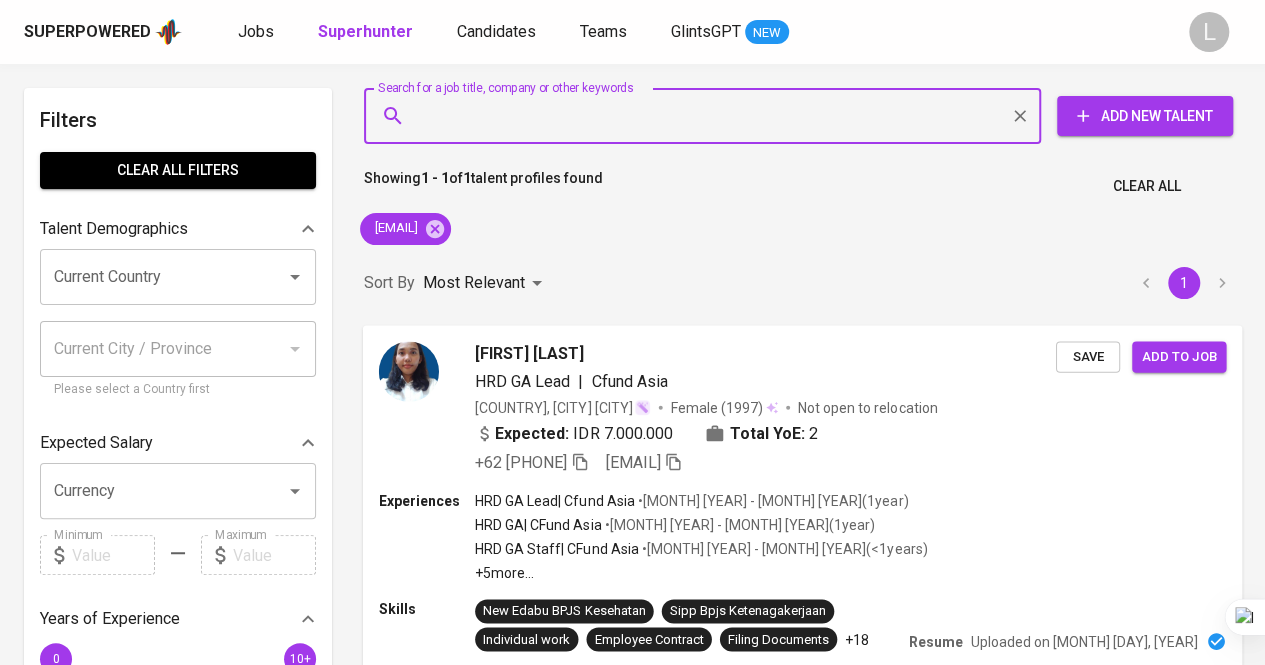 paste on "https://www.linkedin.com/posts/nahimihza_hiring-graphicdesigner-creative-activity-7357967599252492288-cWyC?utm_source=share&utm_medium=member_desktop&rcm=ACoAAC0G9QIBlb-fQfB5va2E1CTJ9Gn9UnOKsFw" 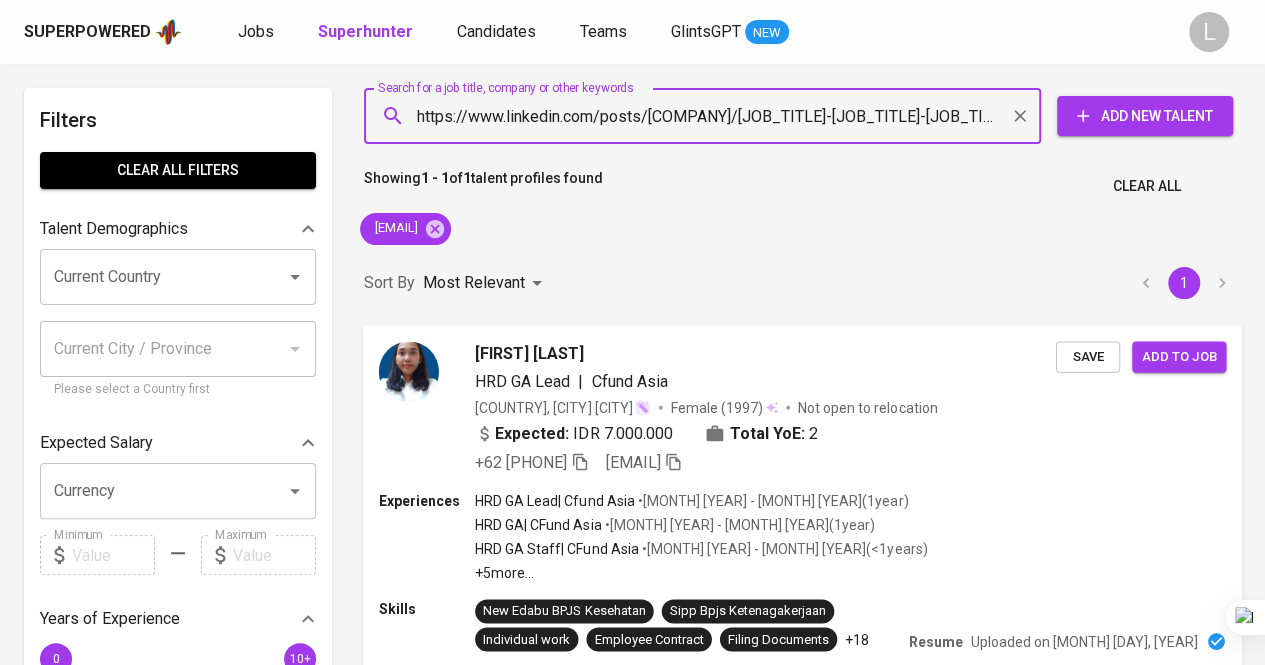 scroll, scrollTop: 0, scrollLeft: 1002, axis: horizontal 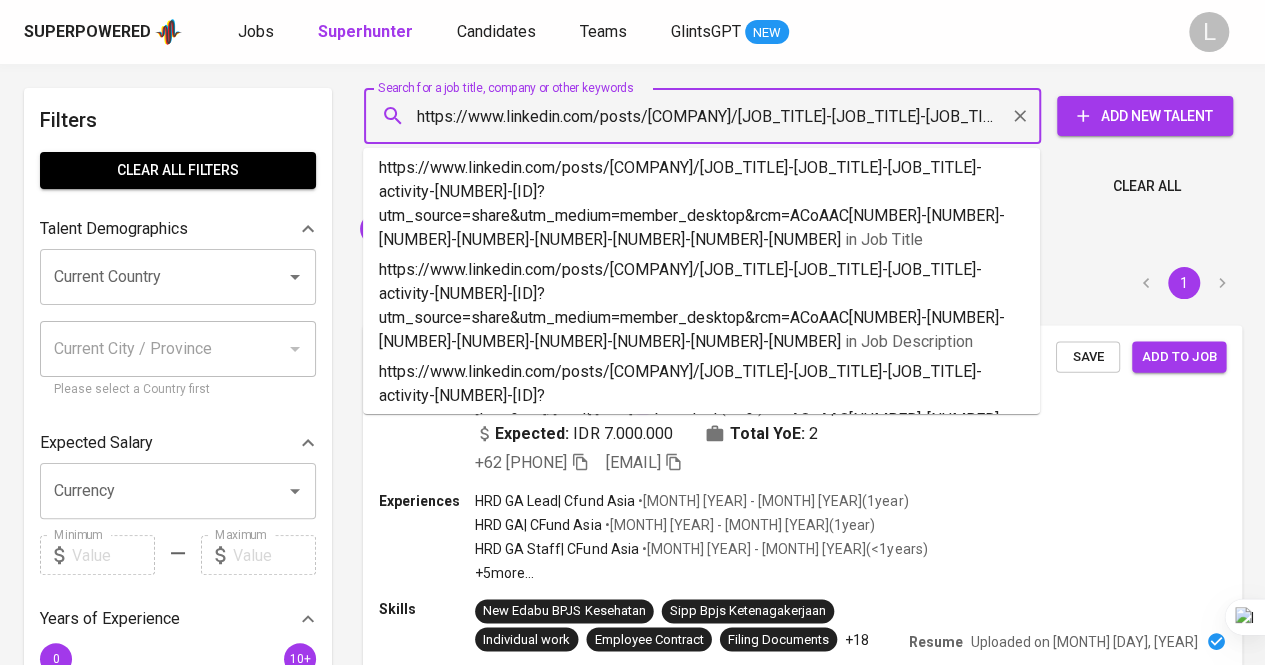 click on "https://www.linkedin.com/posts/nahimihza_hiring-graphicdesigner-creative-activity-7357967599252492288-cWyC?utm_source=share&utm_medium=member_desktop&rcm=ACoAAC0G9QIBlb-fQfB5va2E1CTJ9Gn9UnOKsFw" at bounding box center (707, 116) 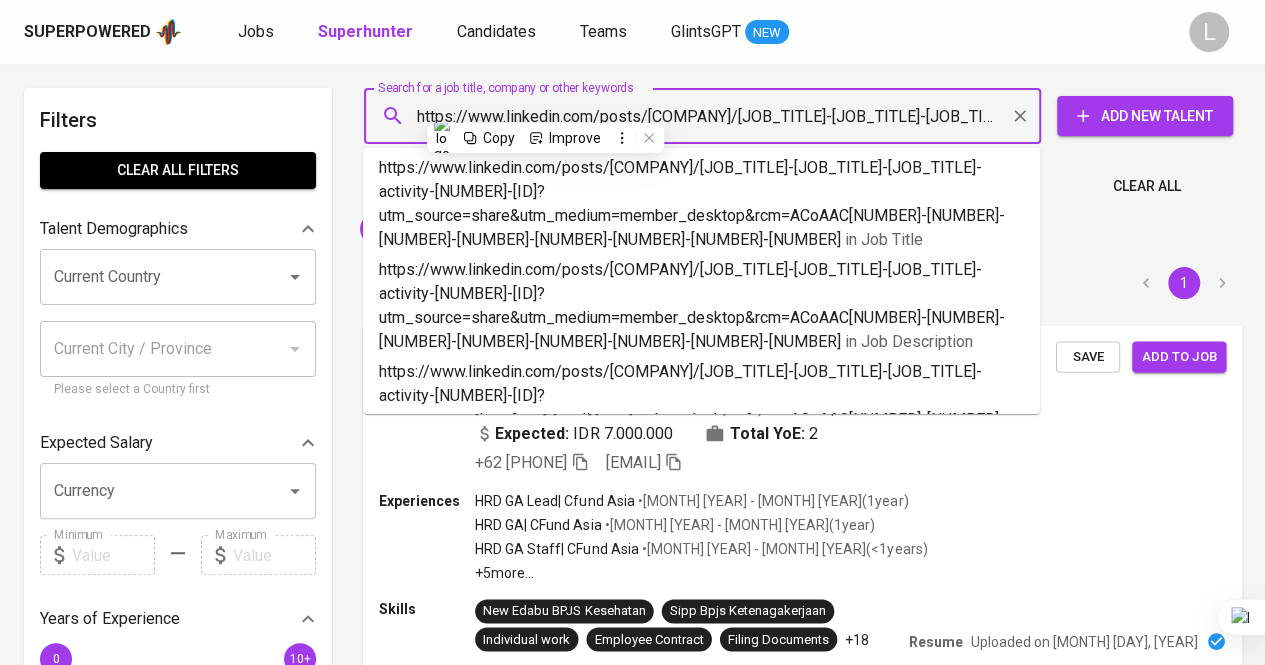 paste on "sarmaulisihombing@gmail.com" 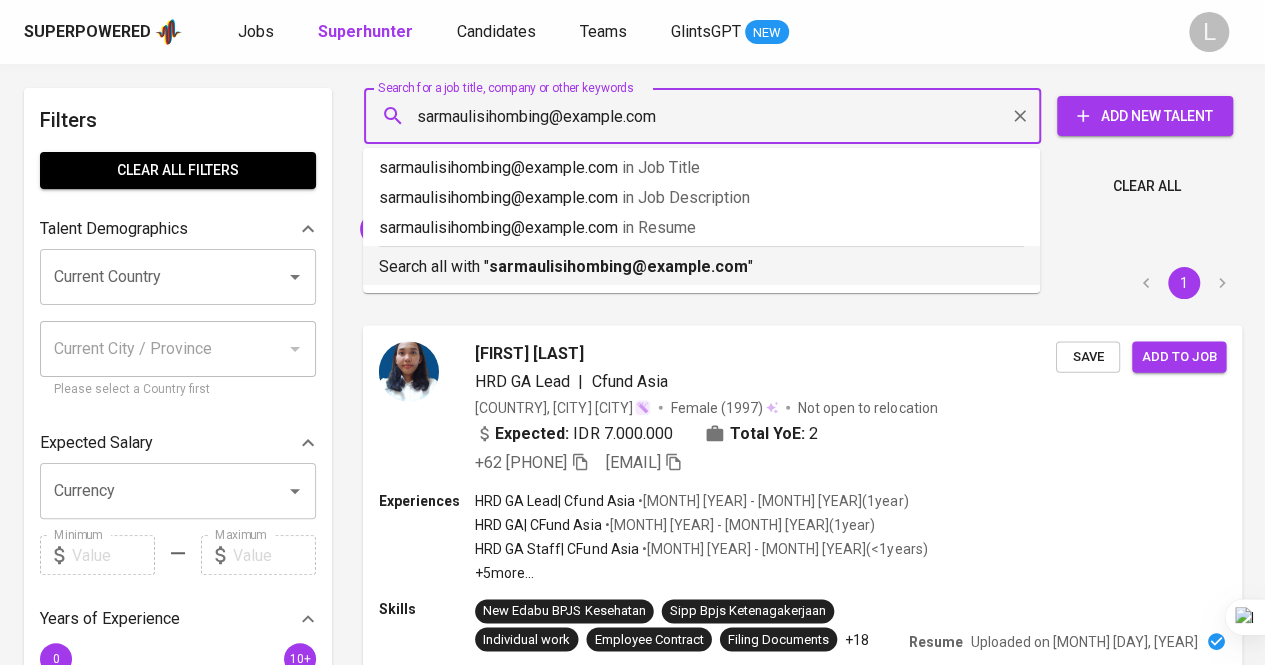 click on "sarmaulisihombing@gmail.com" at bounding box center [618, 266] 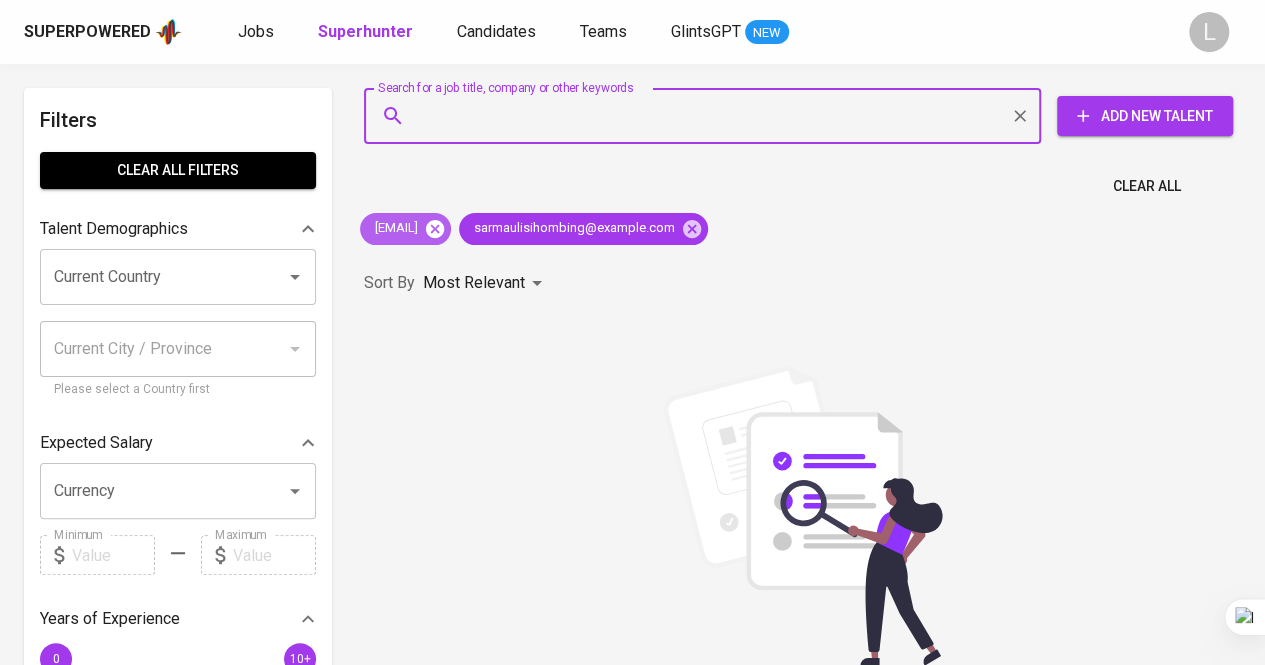click 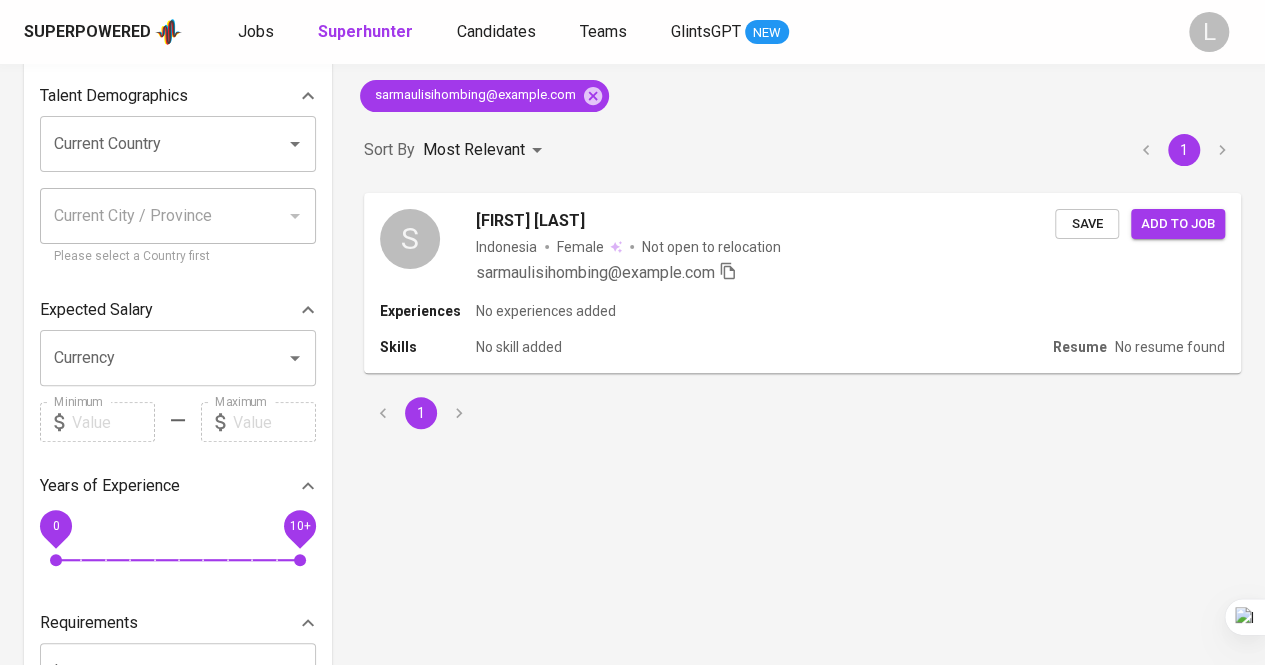 scroll, scrollTop: 135, scrollLeft: 0, axis: vertical 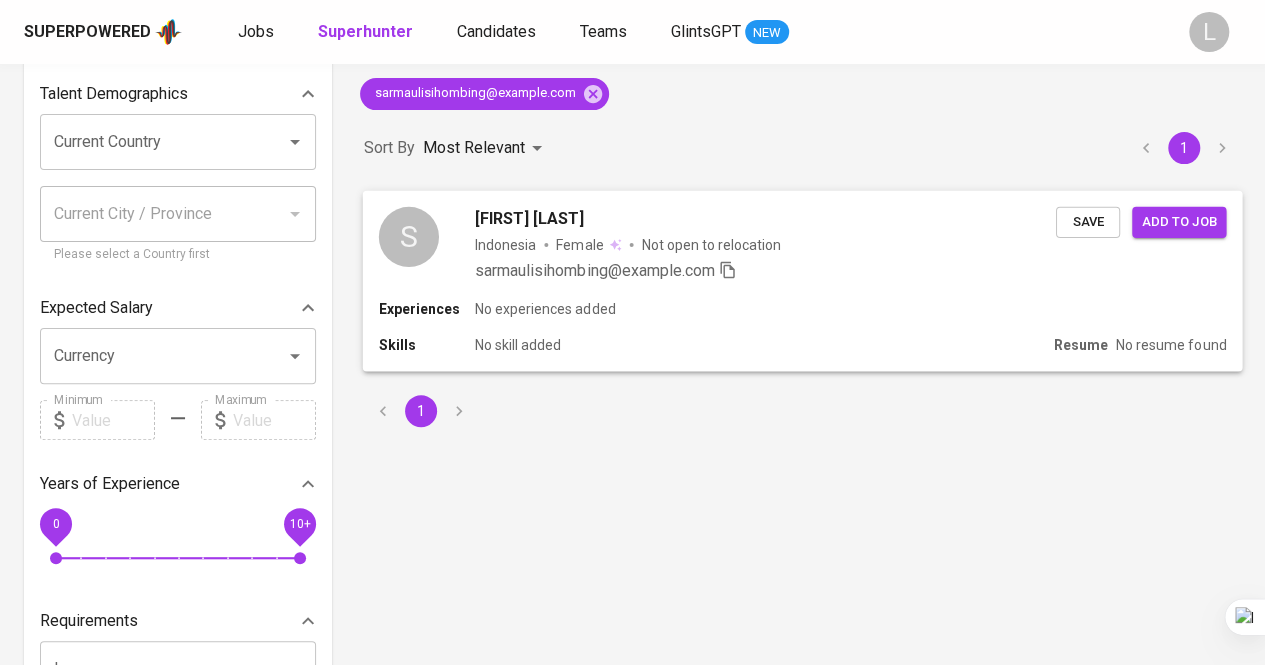 click on "Sarmauli Sihombing" at bounding box center [529, 218] 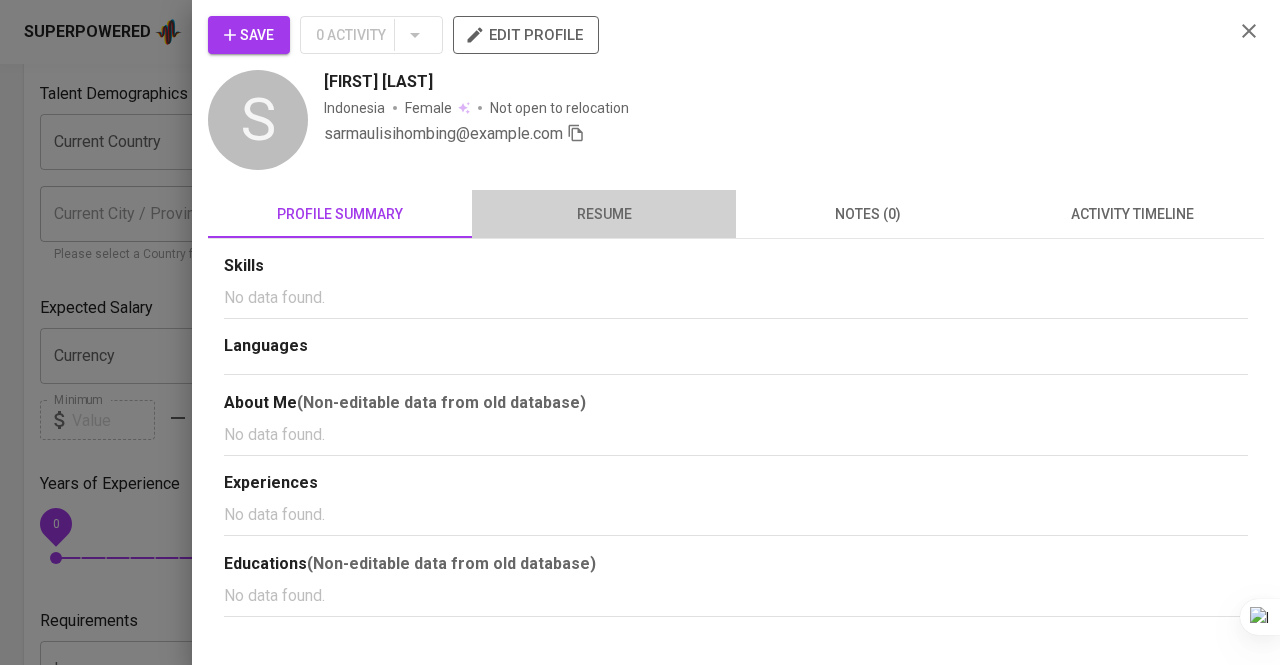 click on "resume" at bounding box center (604, 214) 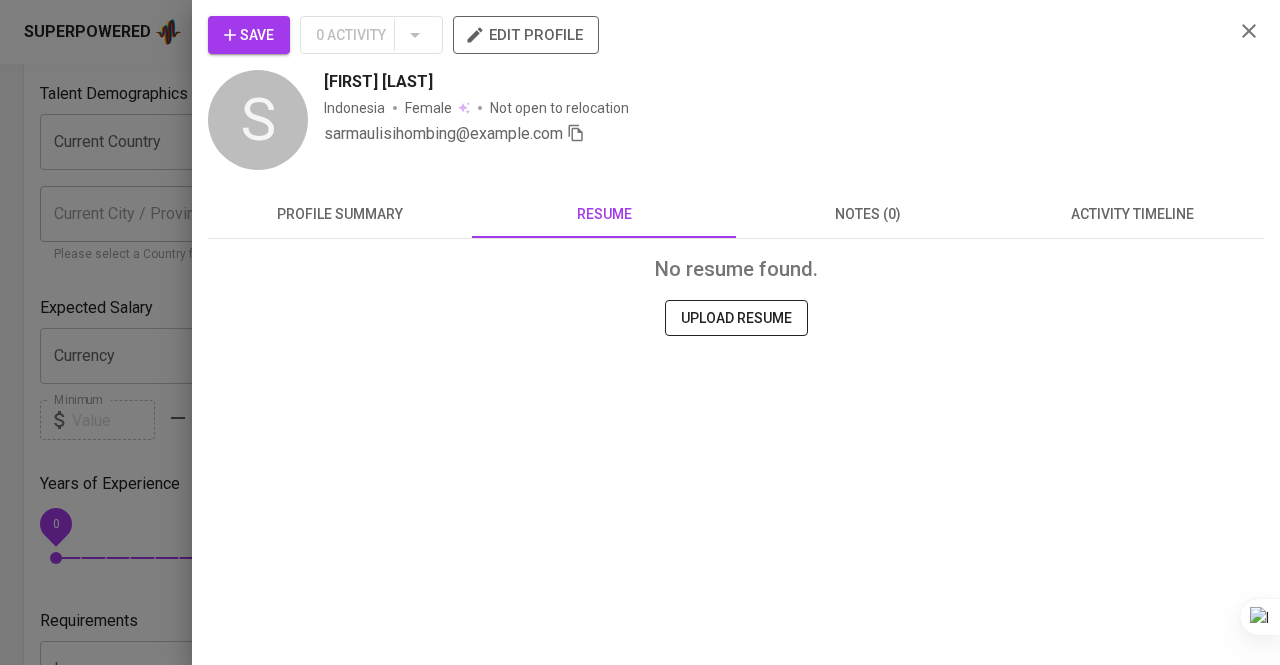 click at bounding box center [640, 332] 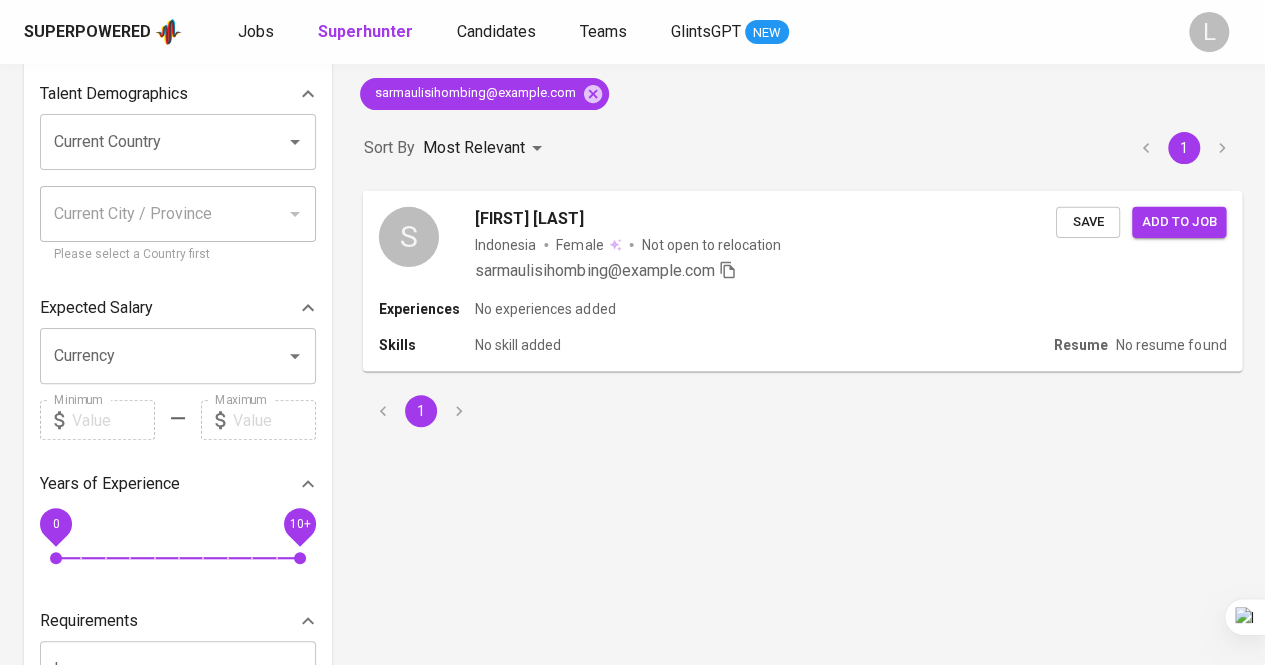 scroll, scrollTop: 0, scrollLeft: 0, axis: both 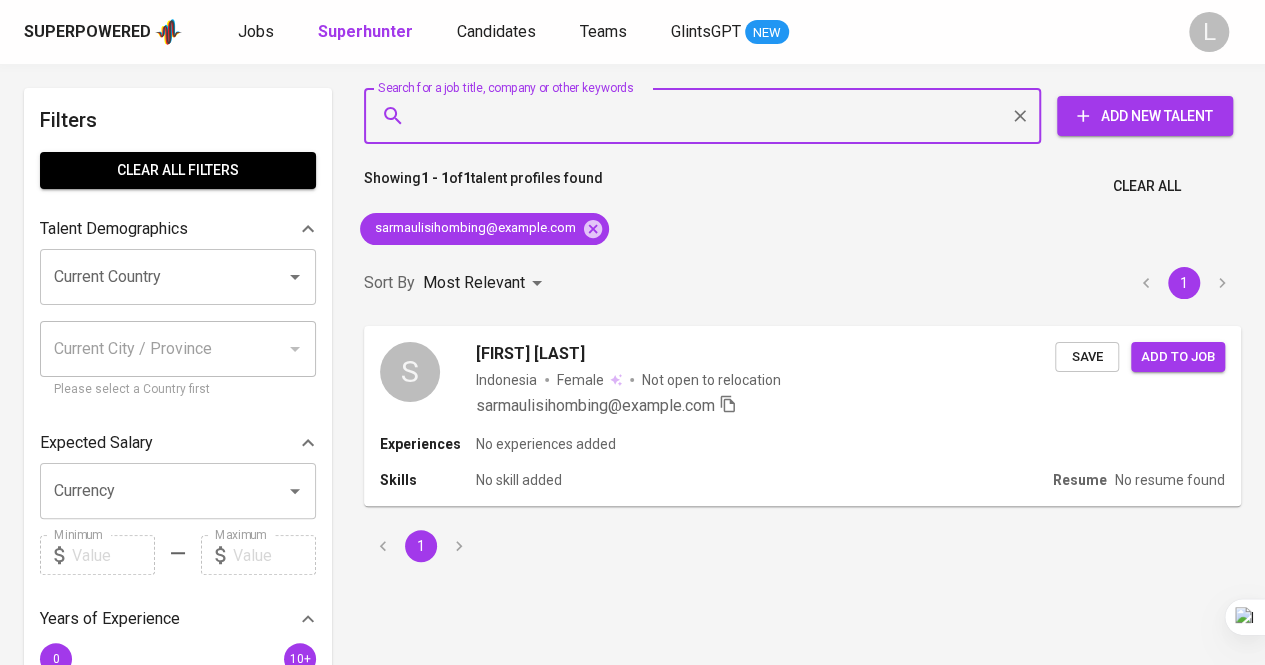 paste on "naomievhi@gmail.com" 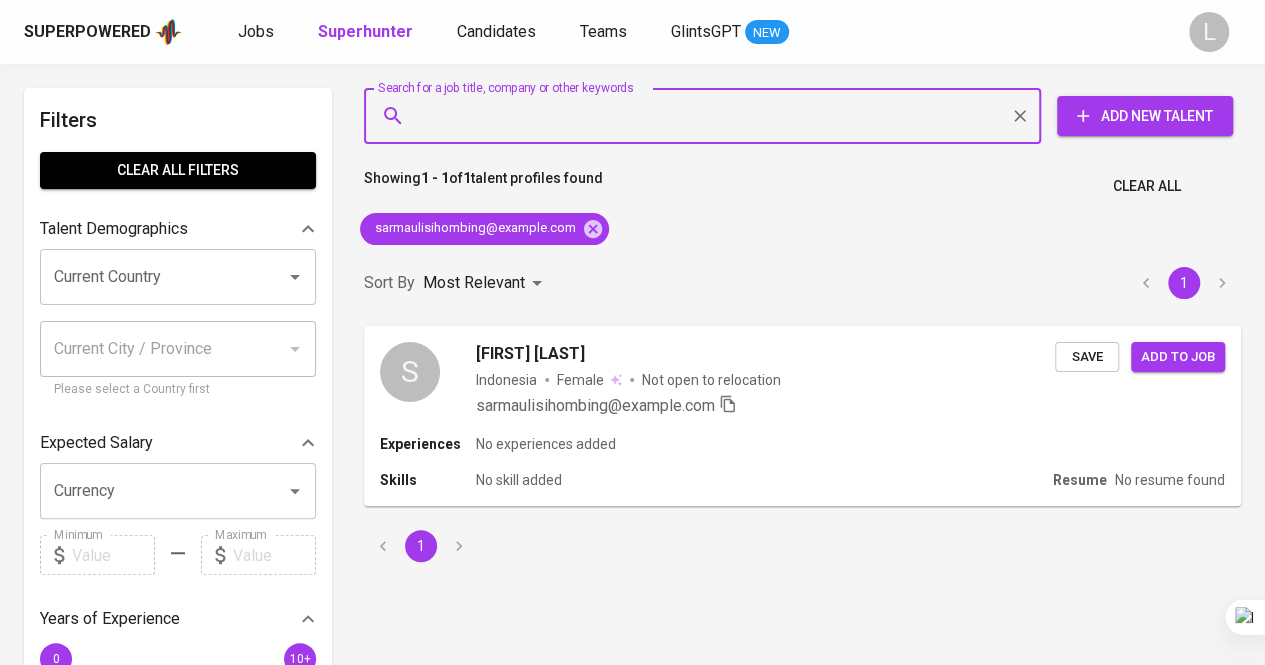 type on "naomievhi@gmail.com" 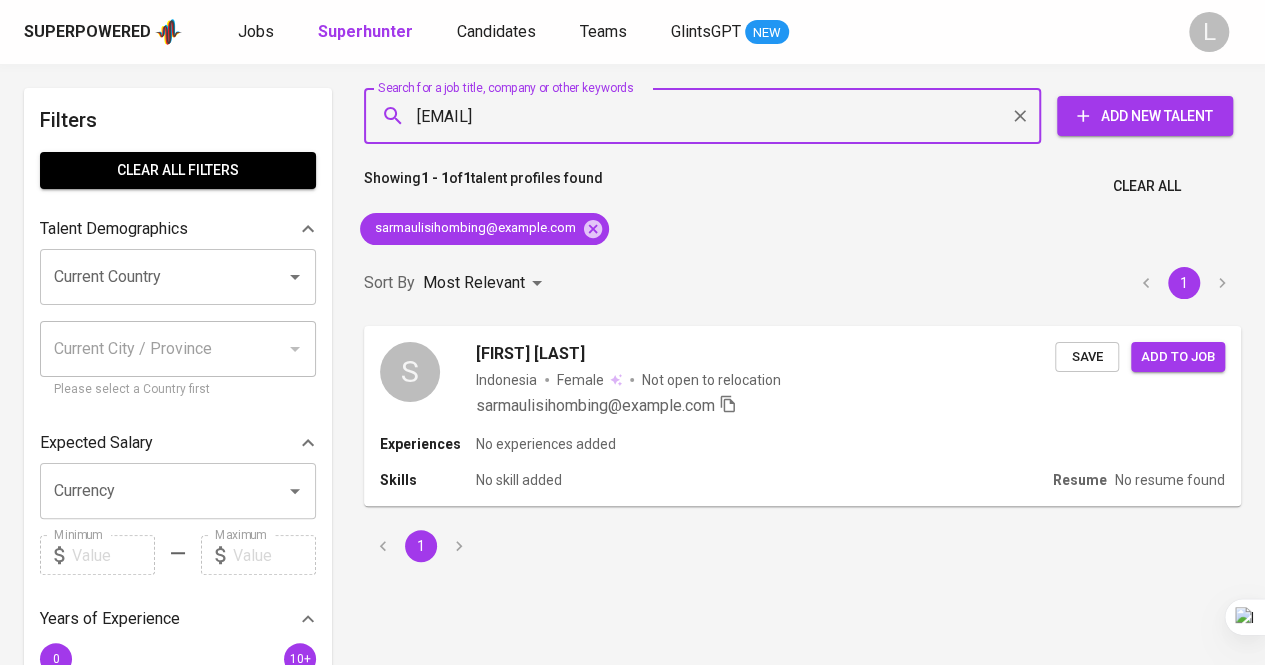 click on "naomievhi@gmail.com" at bounding box center [707, 116] 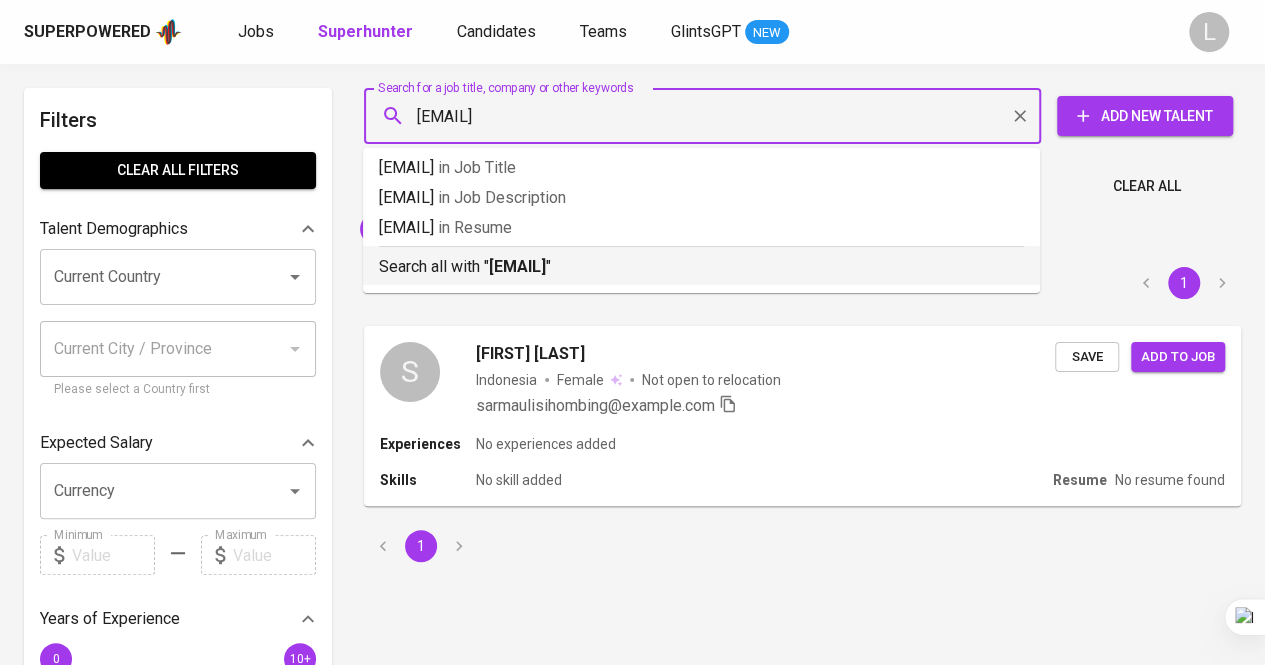 click on "naomievhi@gmail.com" at bounding box center (517, 266) 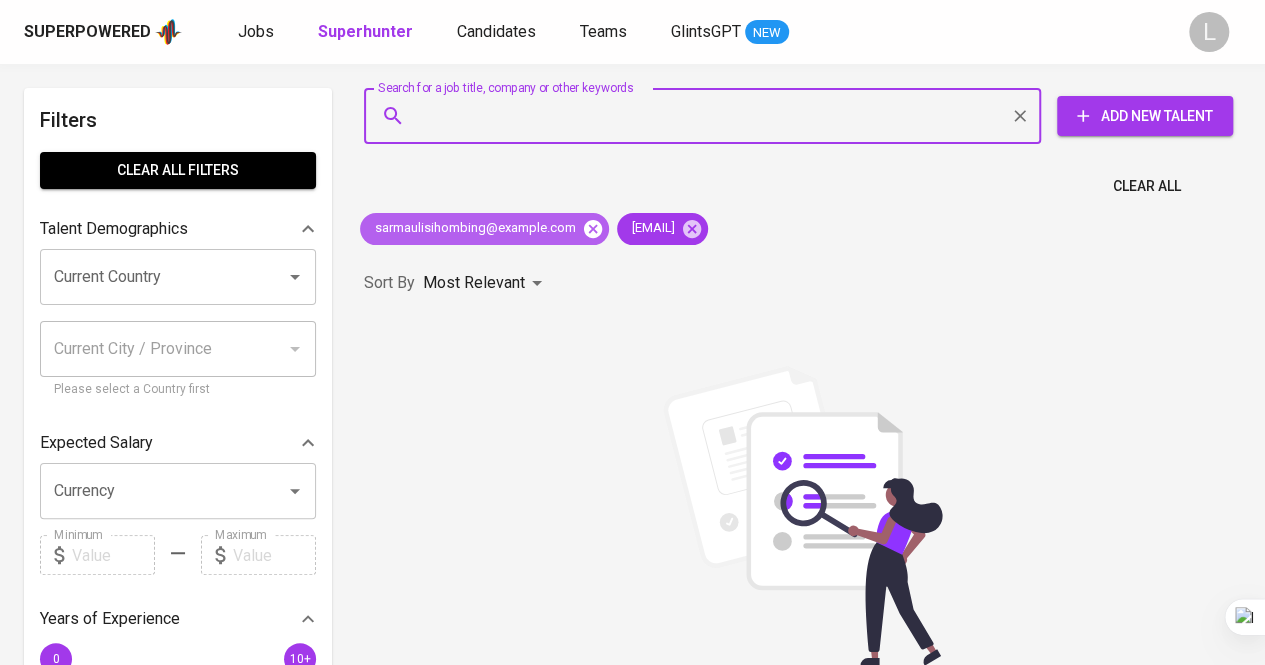 click 